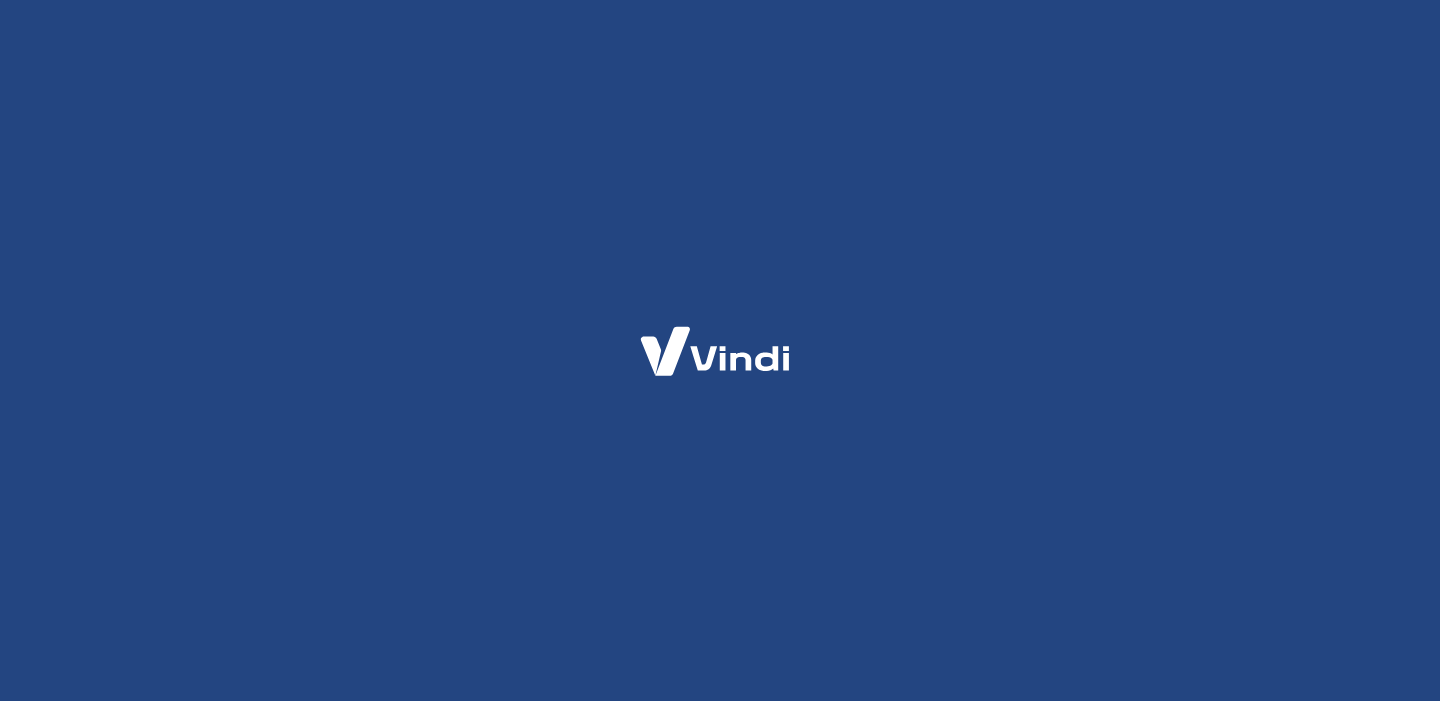 scroll, scrollTop: 0, scrollLeft: 0, axis: both 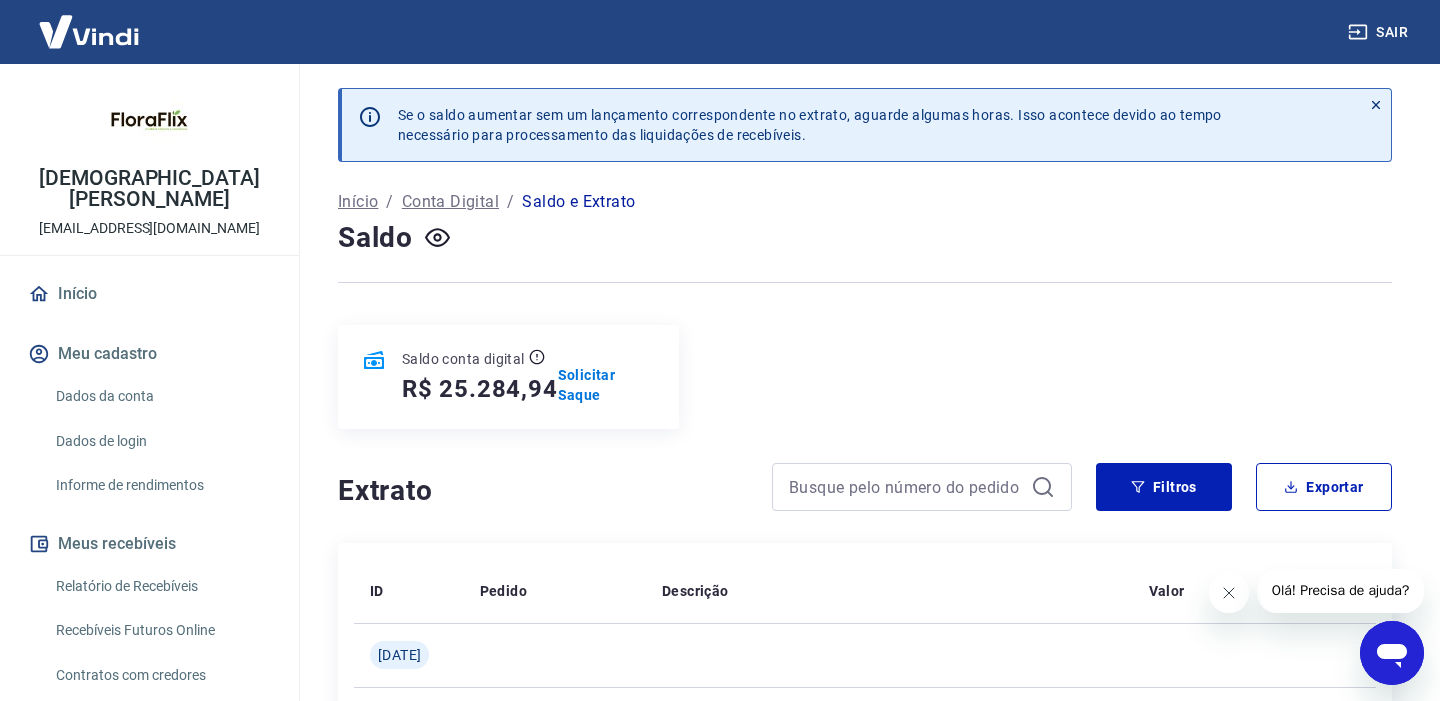 click 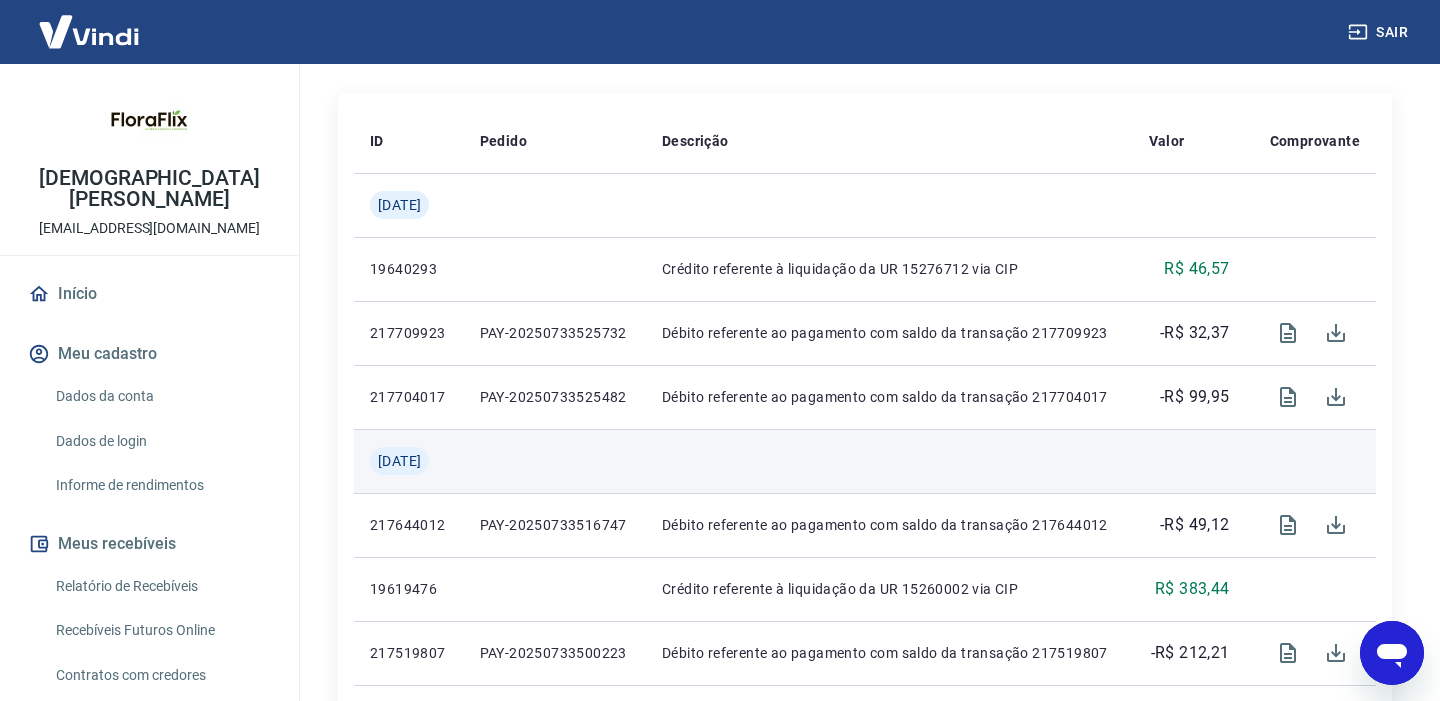 scroll, scrollTop: 0, scrollLeft: 0, axis: both 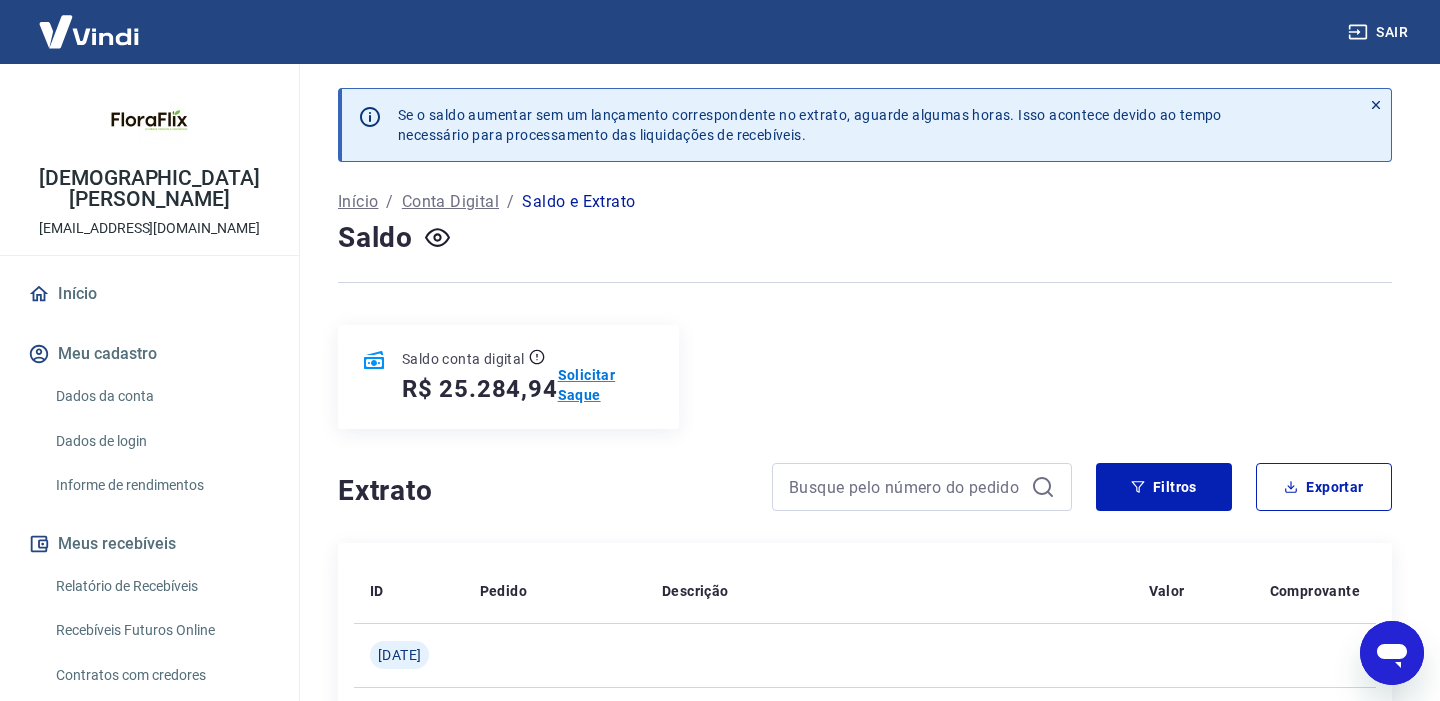 click on "Solicitar Saque" at bounding box center [606, 385] 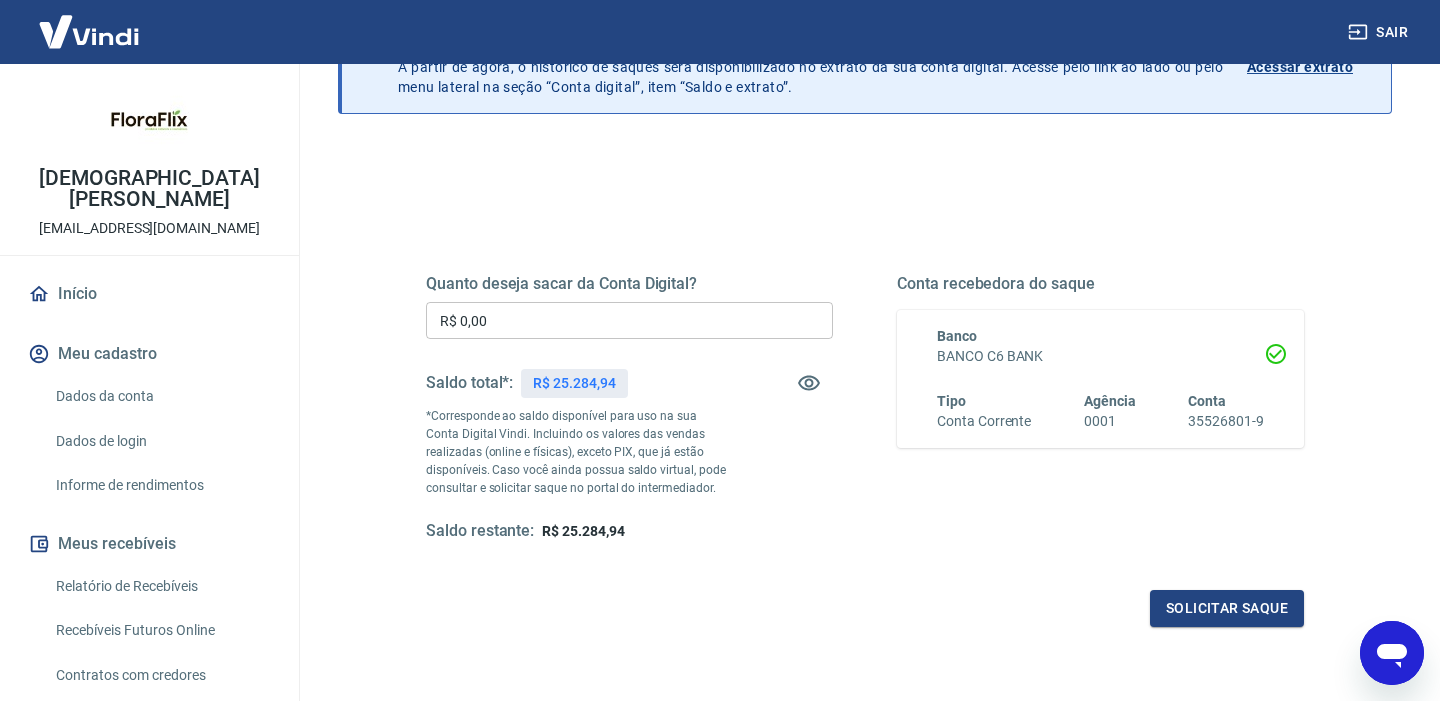 scroll, scrollTop: 171, scrollLeft: 0, axis: vertical 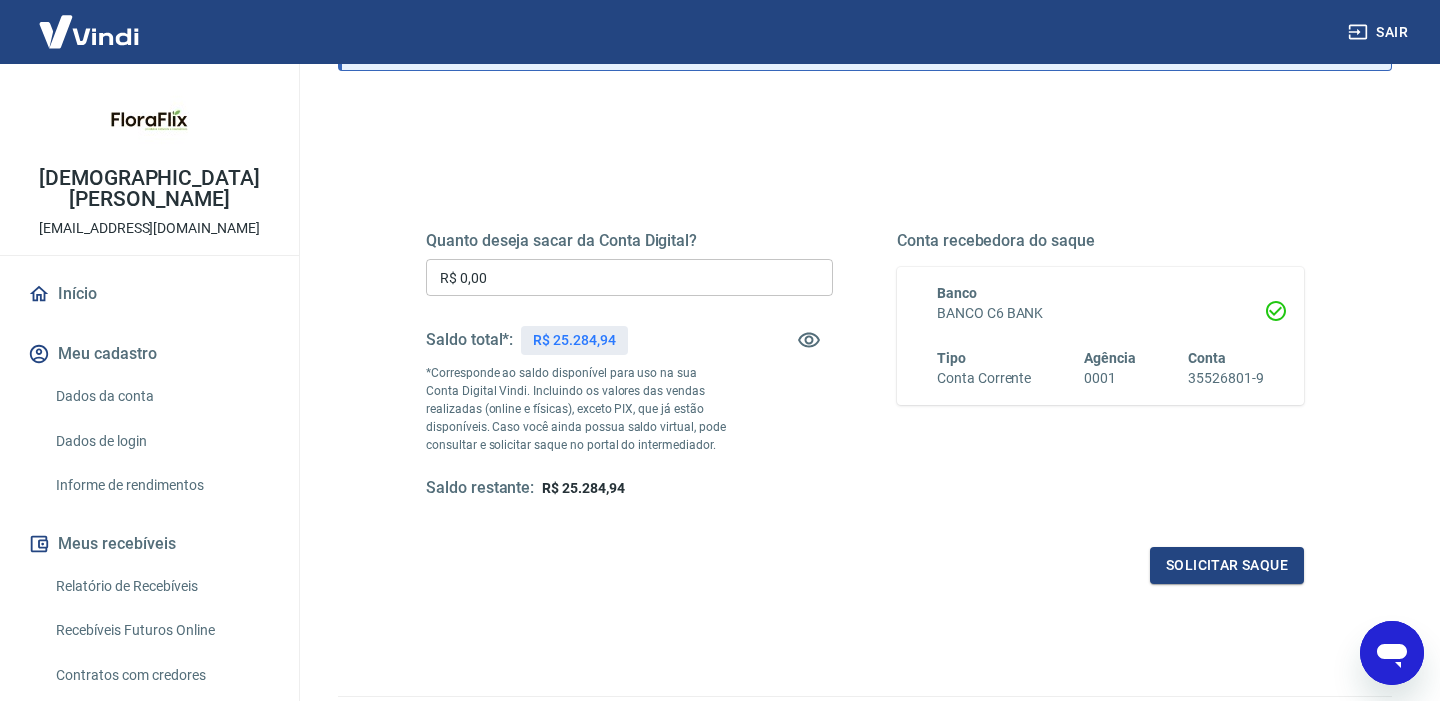 click on "R$ 0,00" at bounding box center (629, 277) 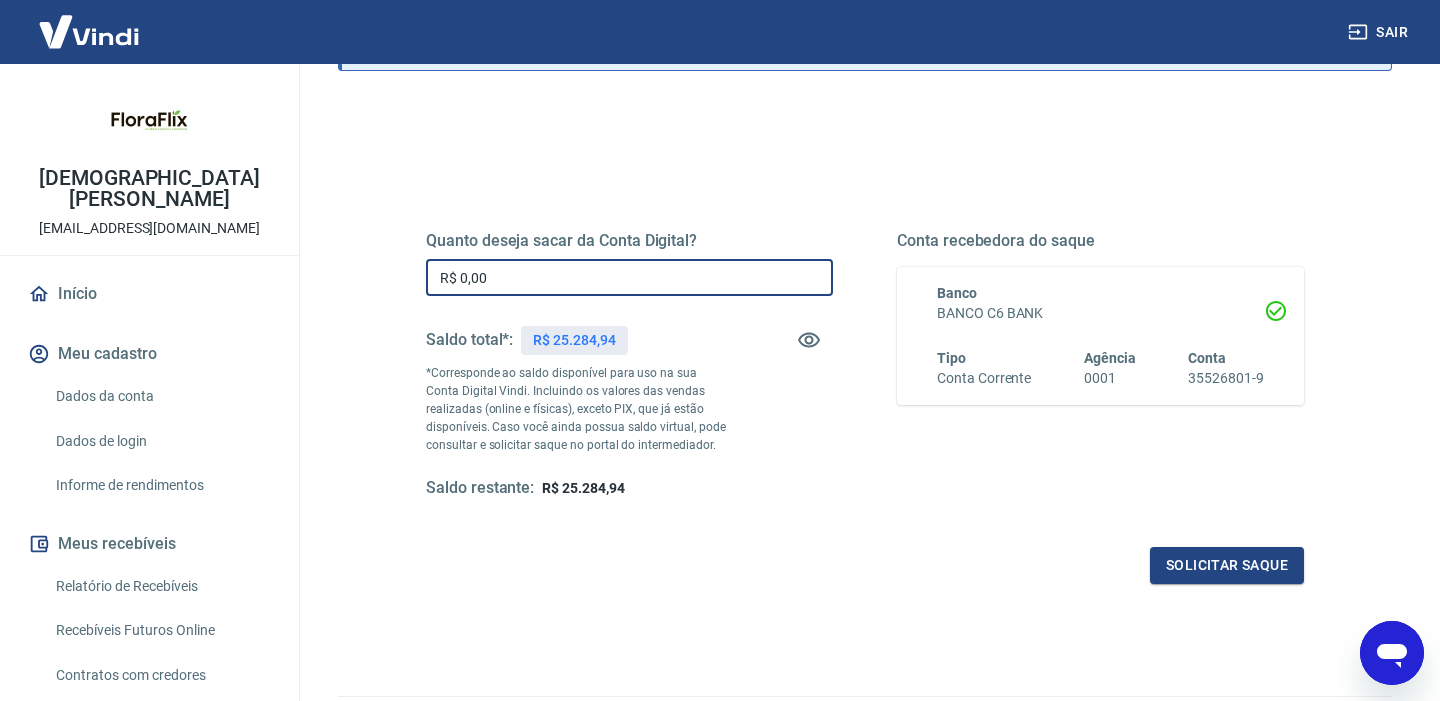 click on "R$ 0,00" at bounding box center (629, 277) 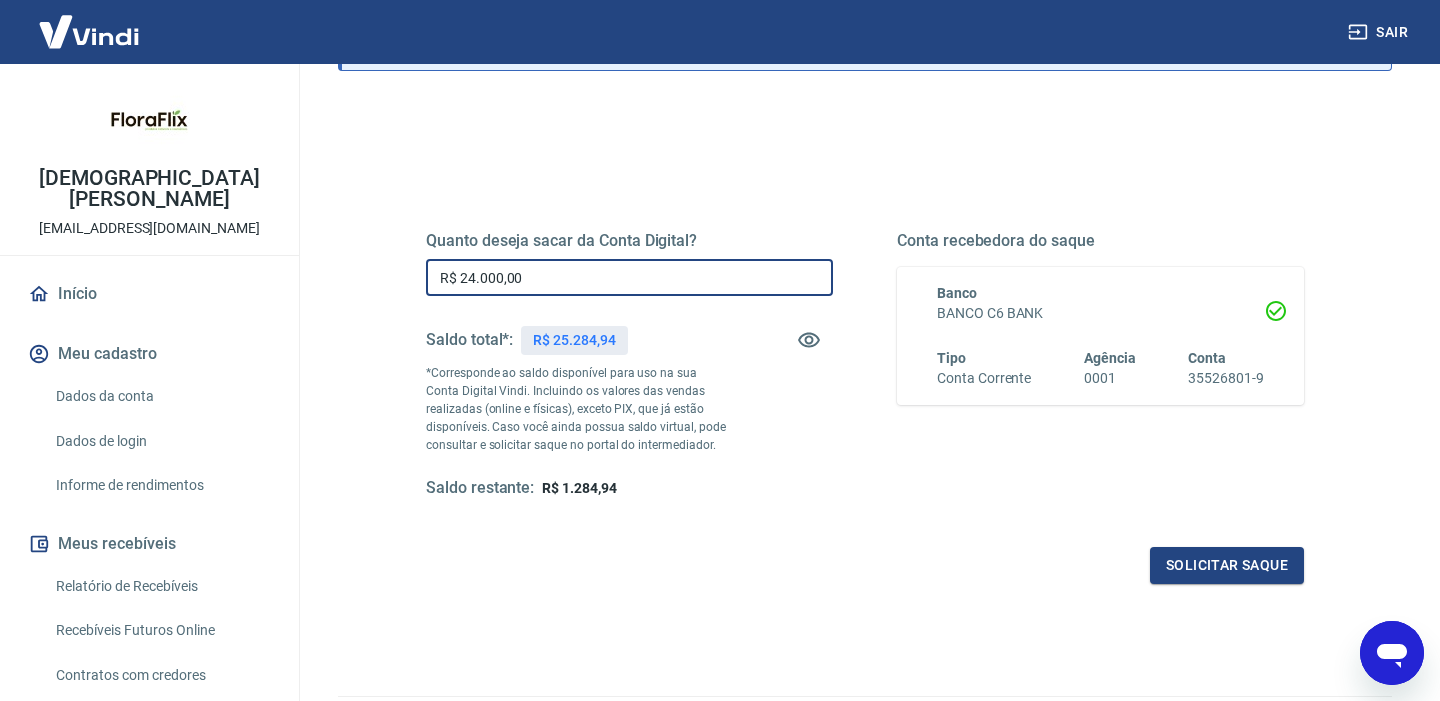 type on "R$ 24.000,00" 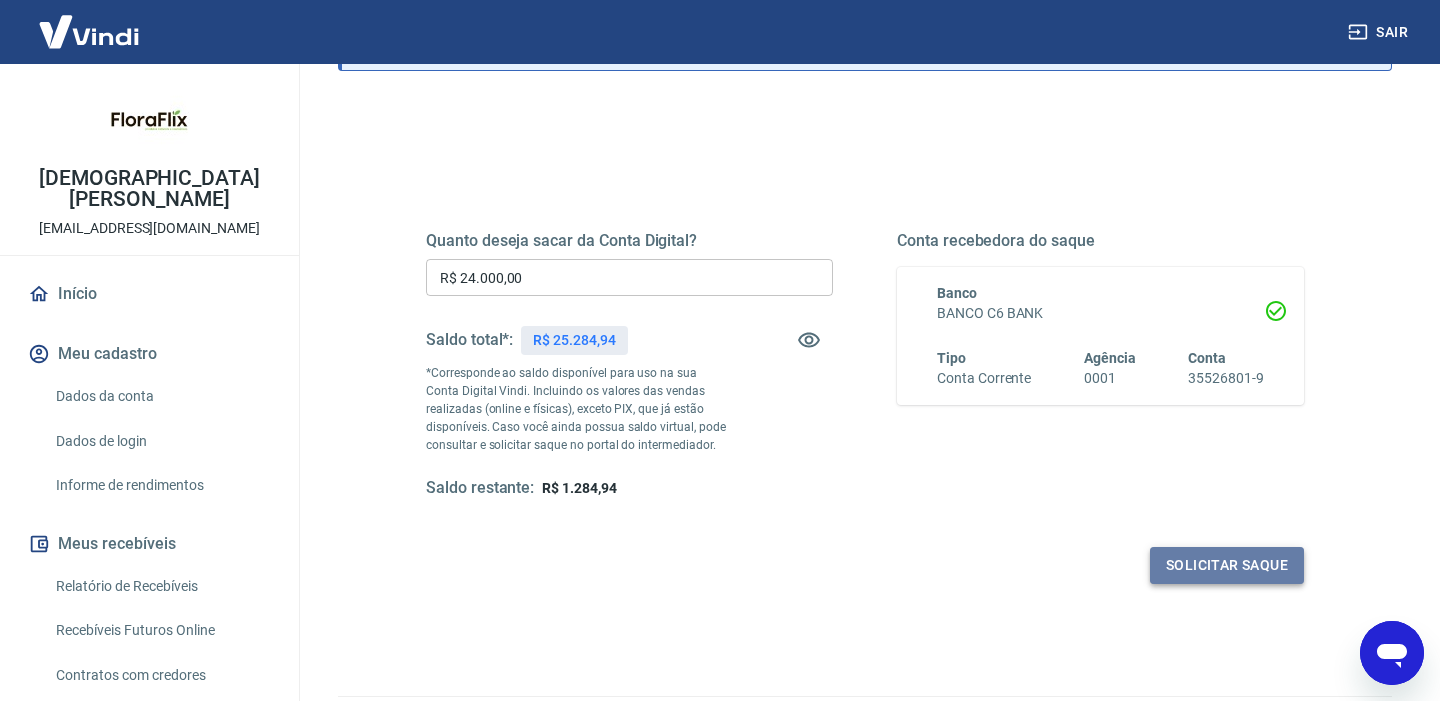 click on "Solicitar saque" at bounding box center [1227, 565] 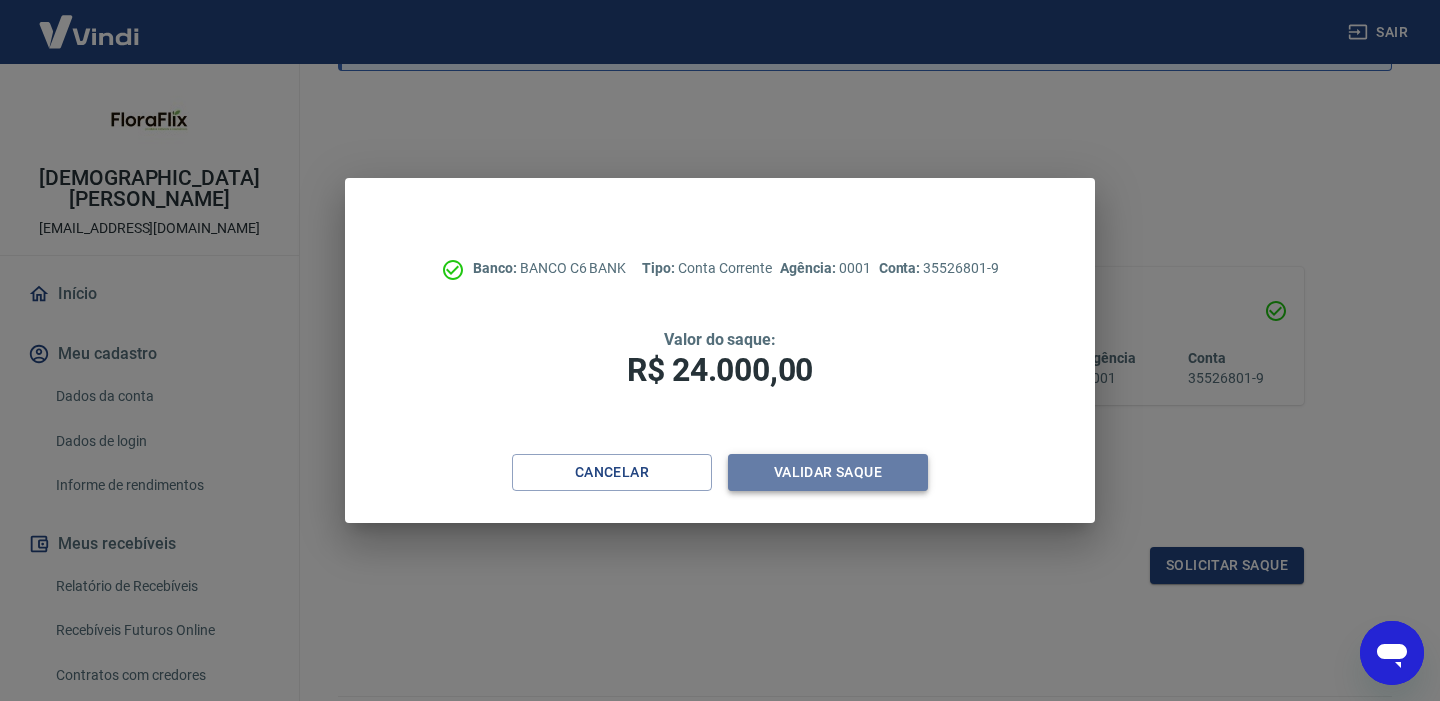 click on "Validar saque" at bounding box center (828, 472) 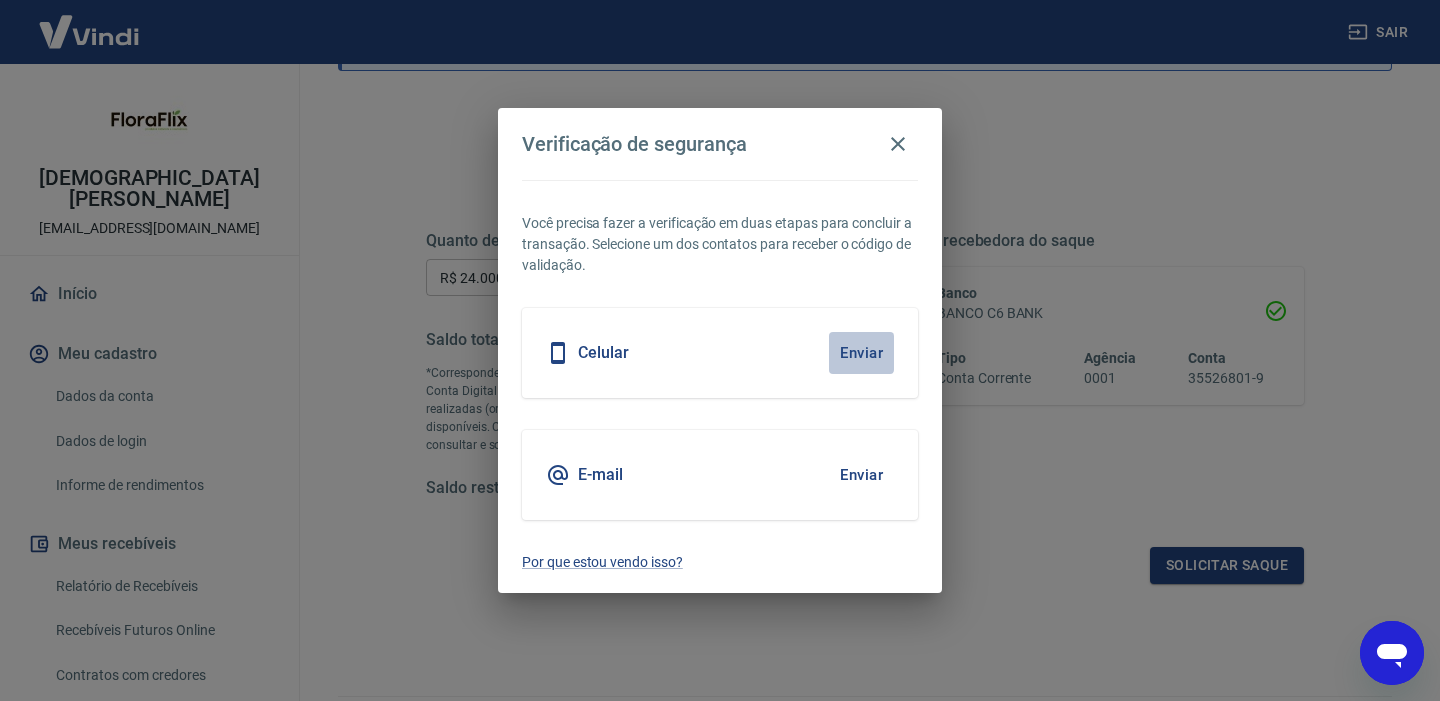 click on "Enviar" at bounding box center (861, 353) 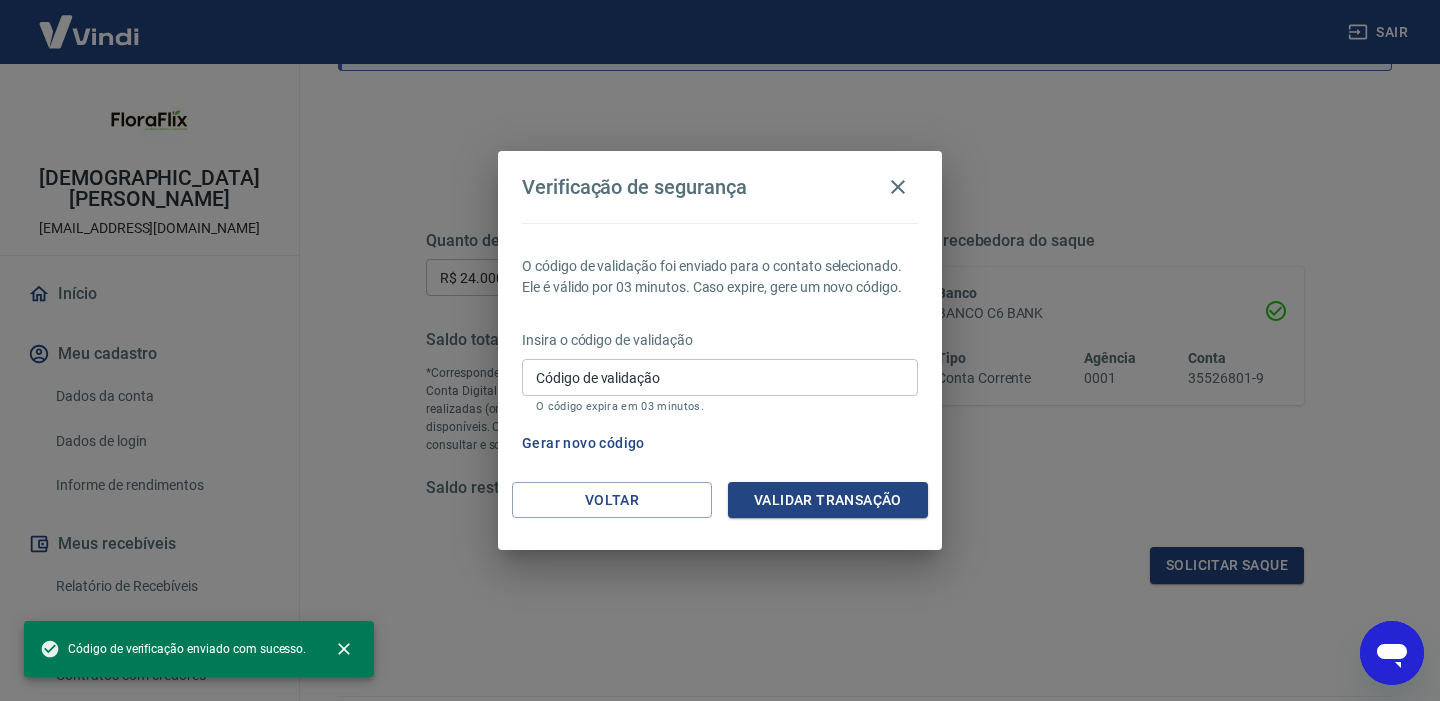 click on "Código de validação" at bounding box center [720, 377] 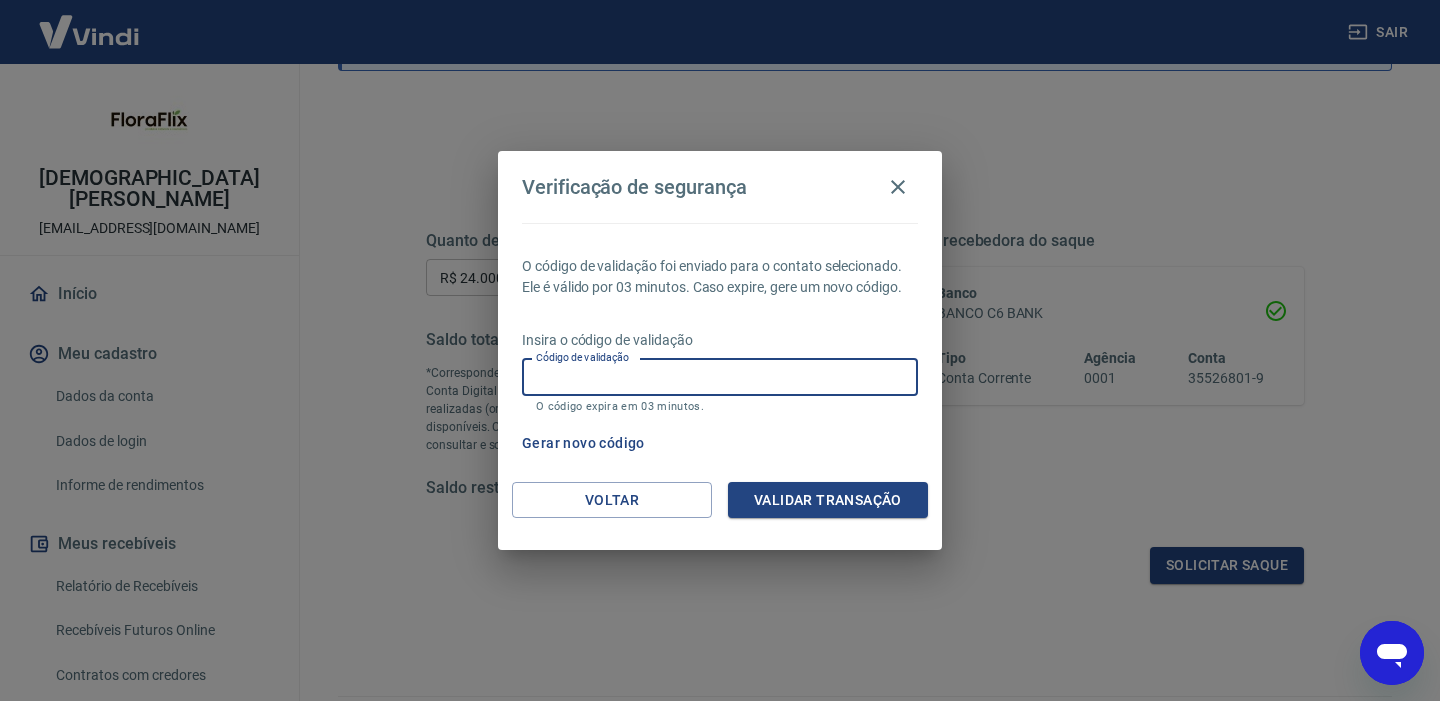 click on "O código de validação foi enviado para o contato selecionado. Ele é válido por 03 minutos. Caso expire, gere um novo código." at bounding box center (720, 277) 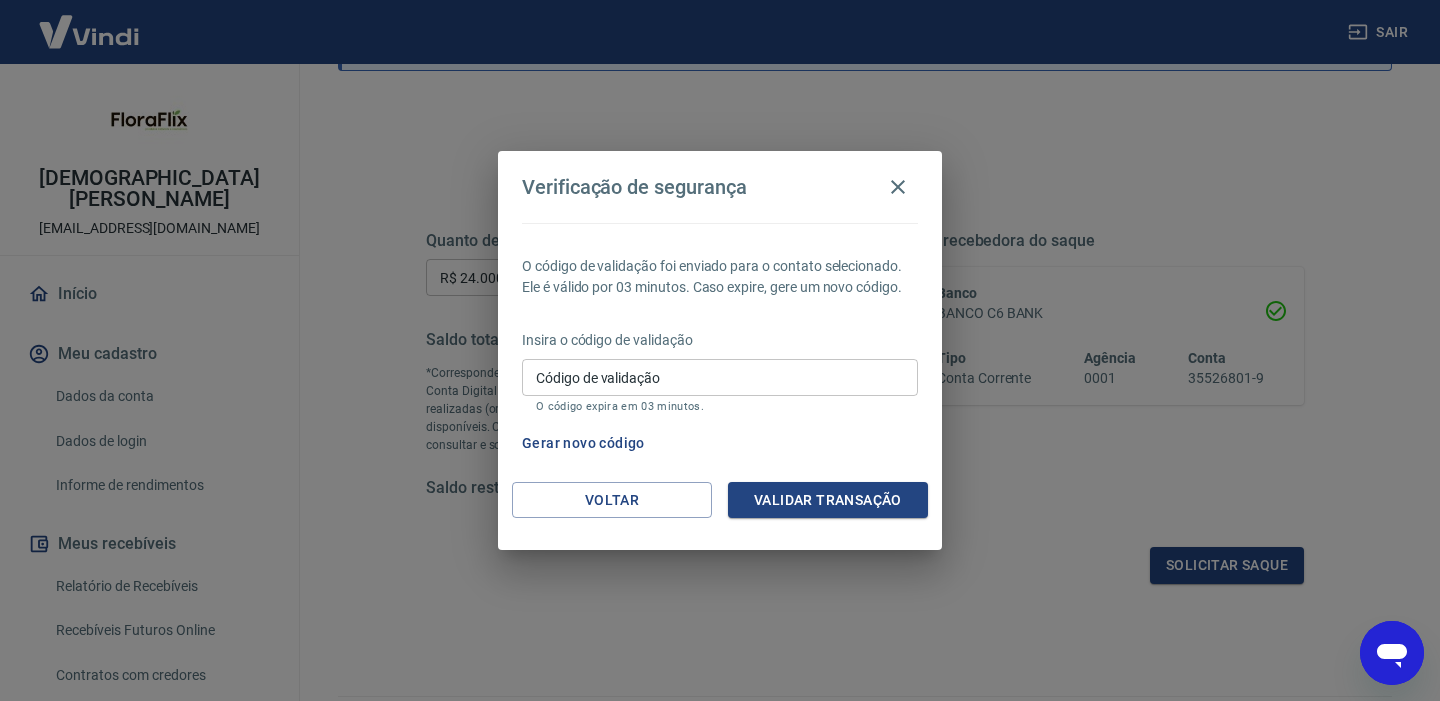 click on "Código de validação" at bounding box center [720, 377] 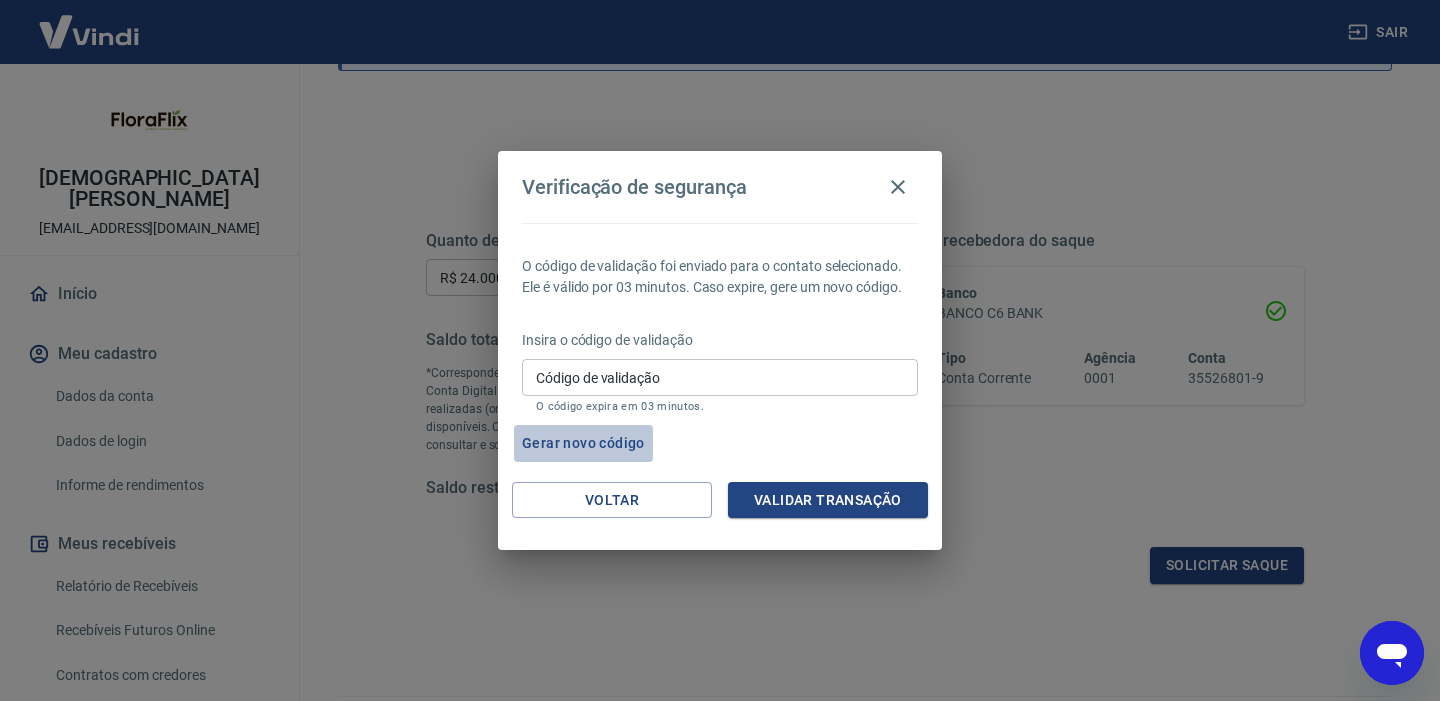 click on "Gerar novo código" at bounding box center [583, 443] 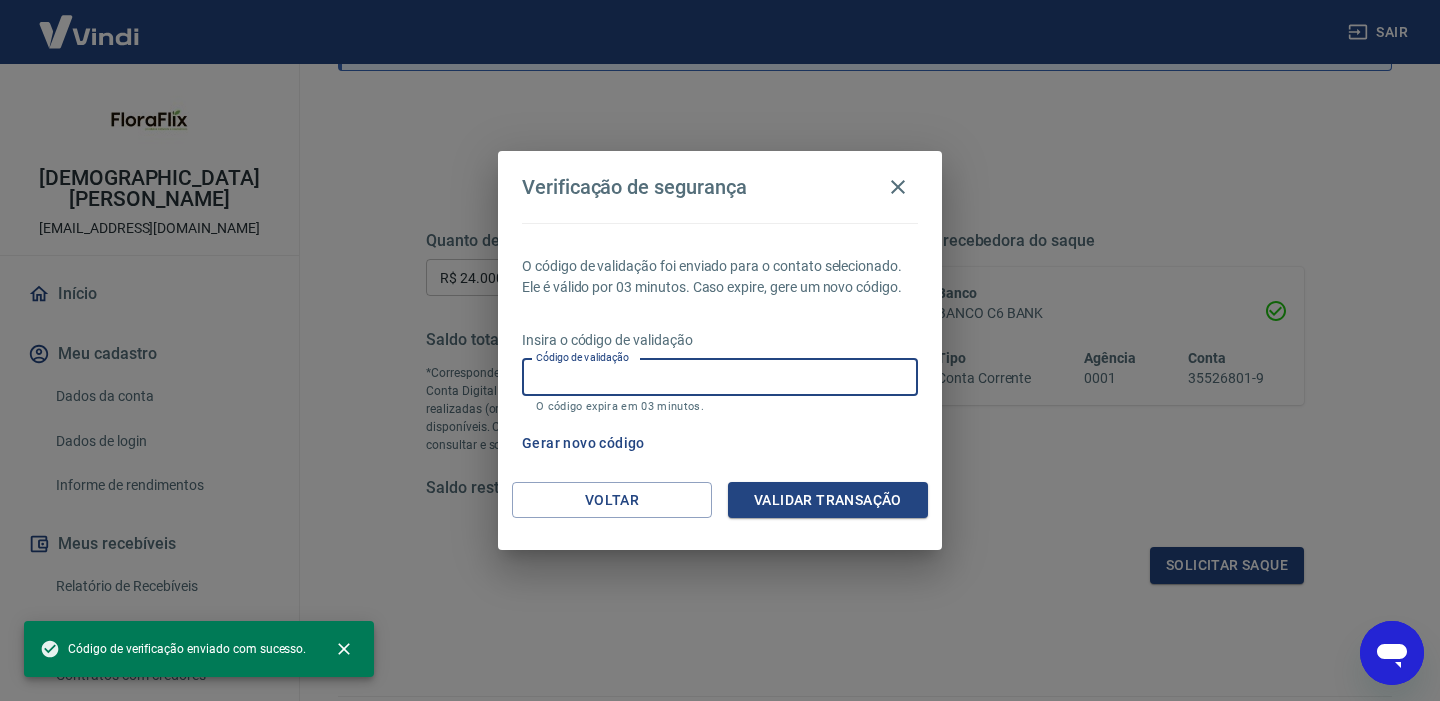 click on "Código de validação" at bounding box center (720, 377) 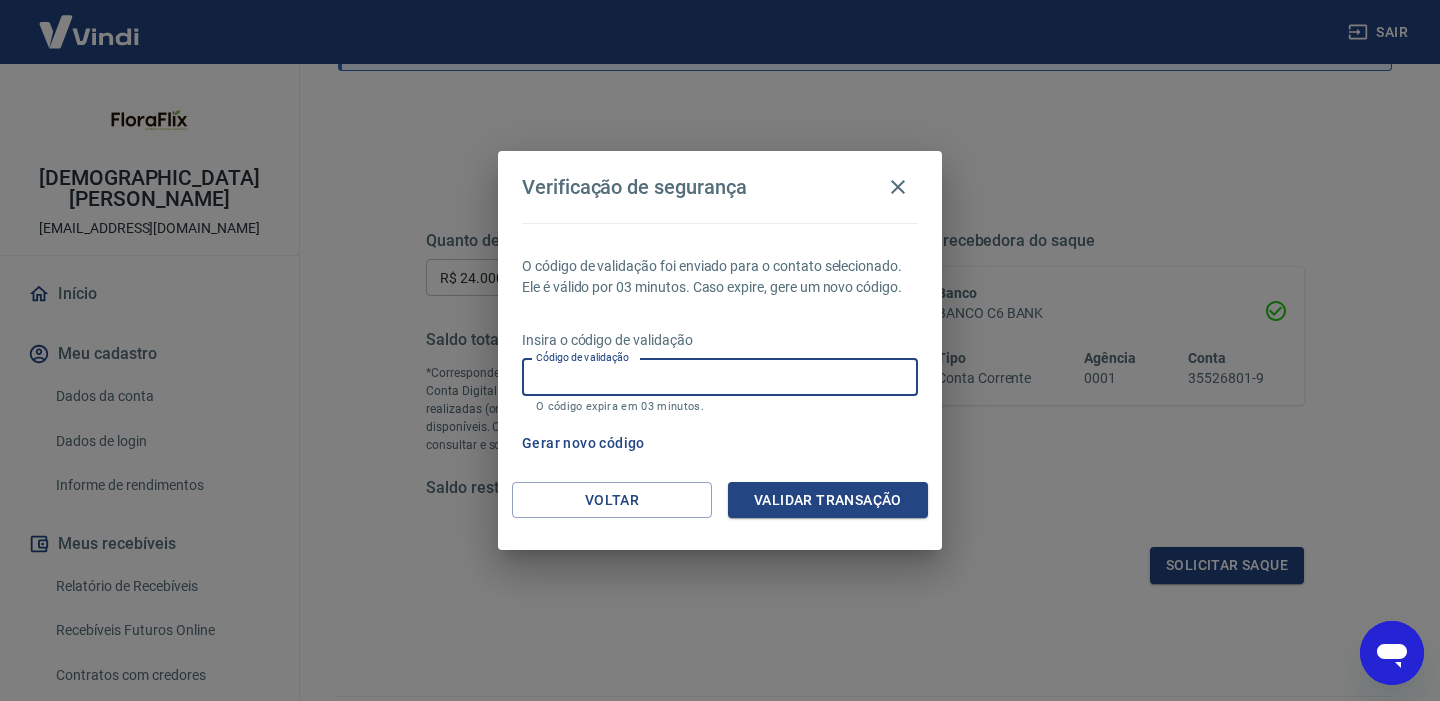 click on "Gerar novo código" at bounding box center [716, 443] 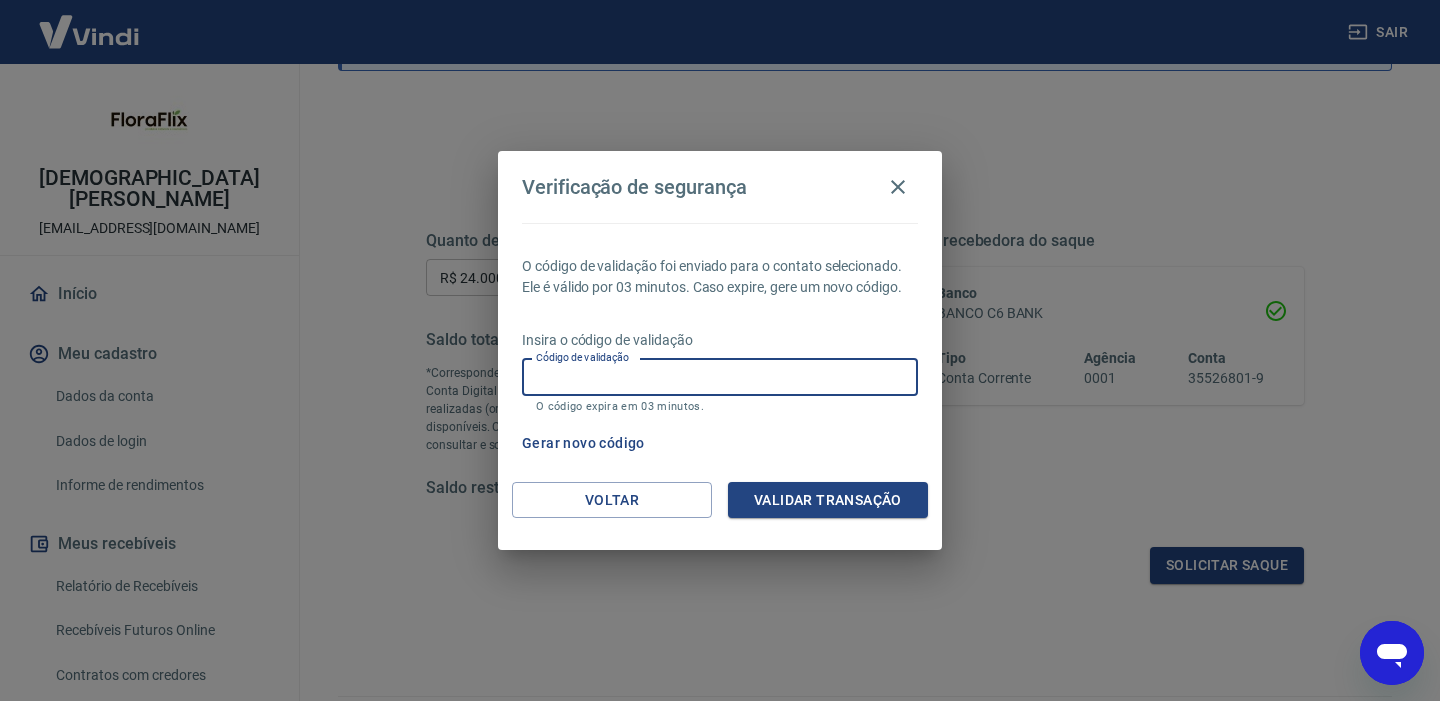 click on "Código de validação" at bounding box center (720, 377) 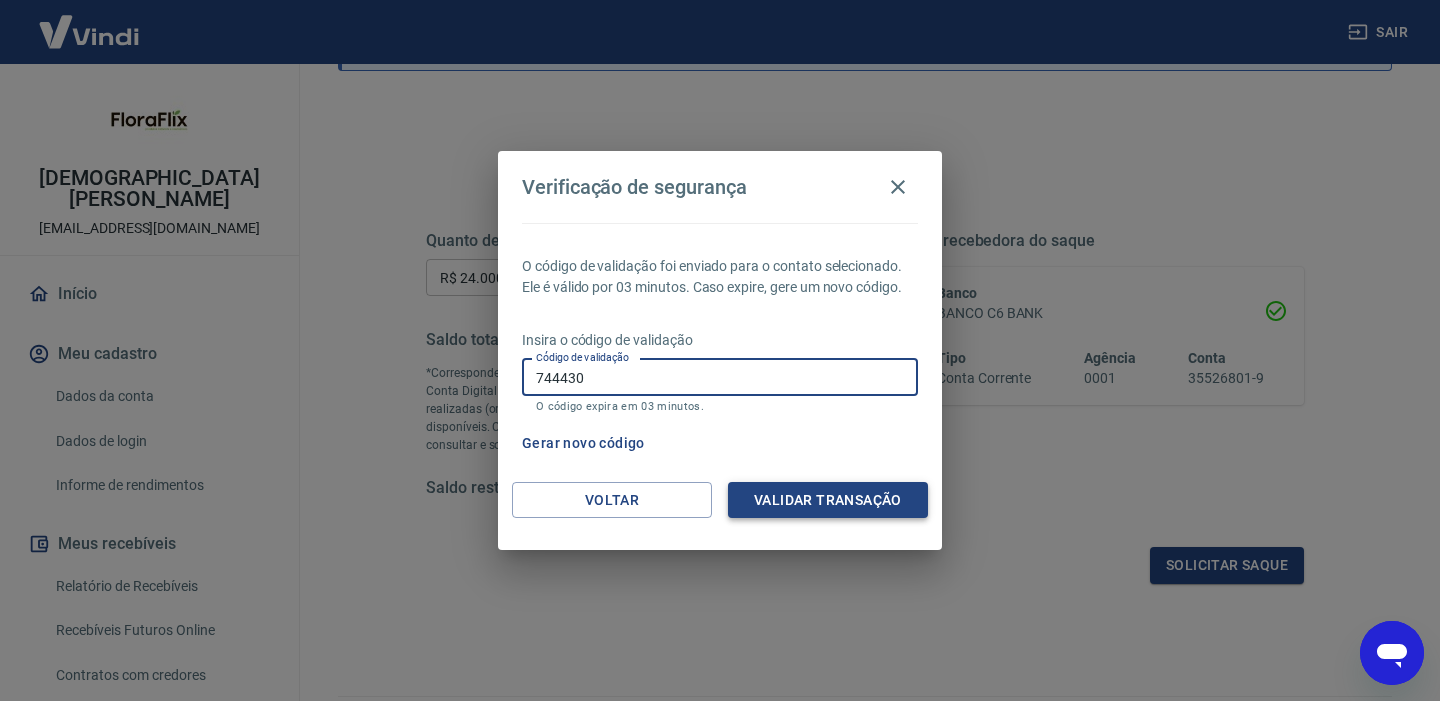 type on "744430" 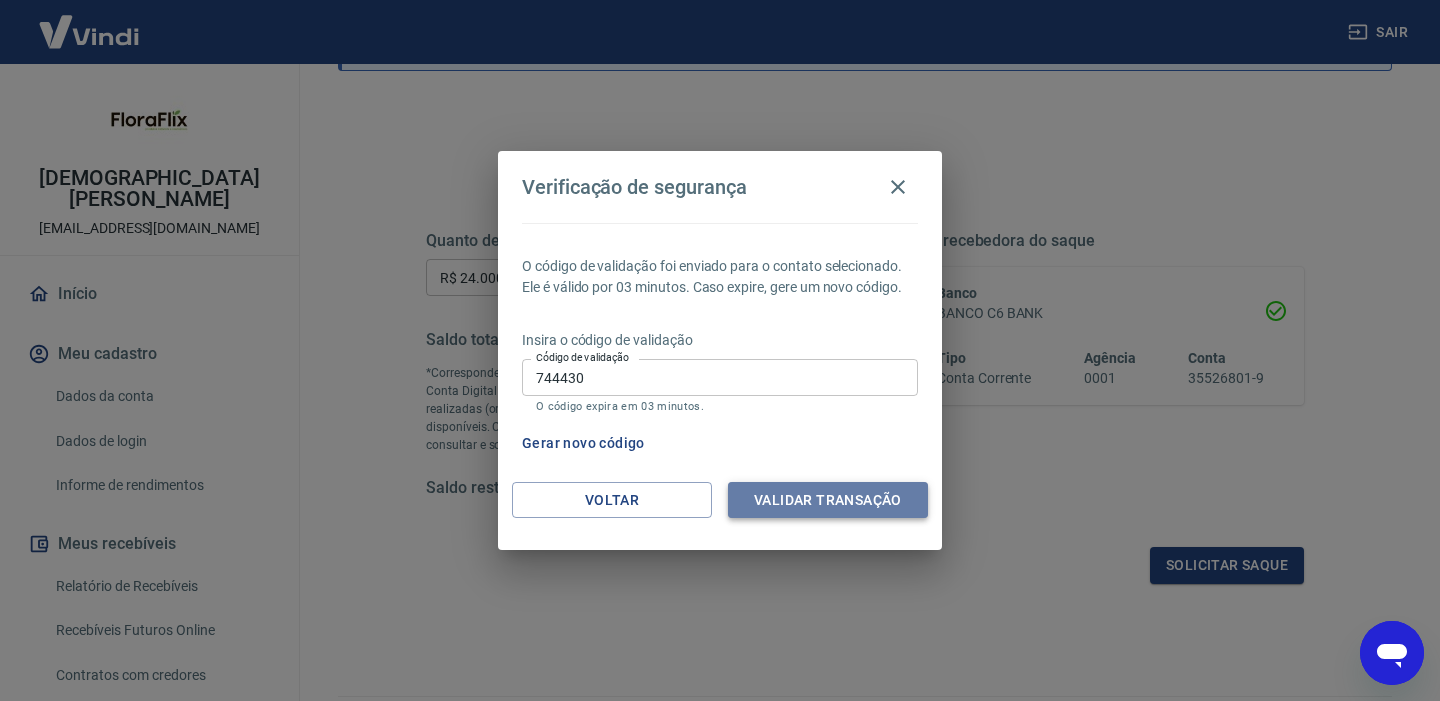 click on "Validar transação" at bounding box center (828, 500) 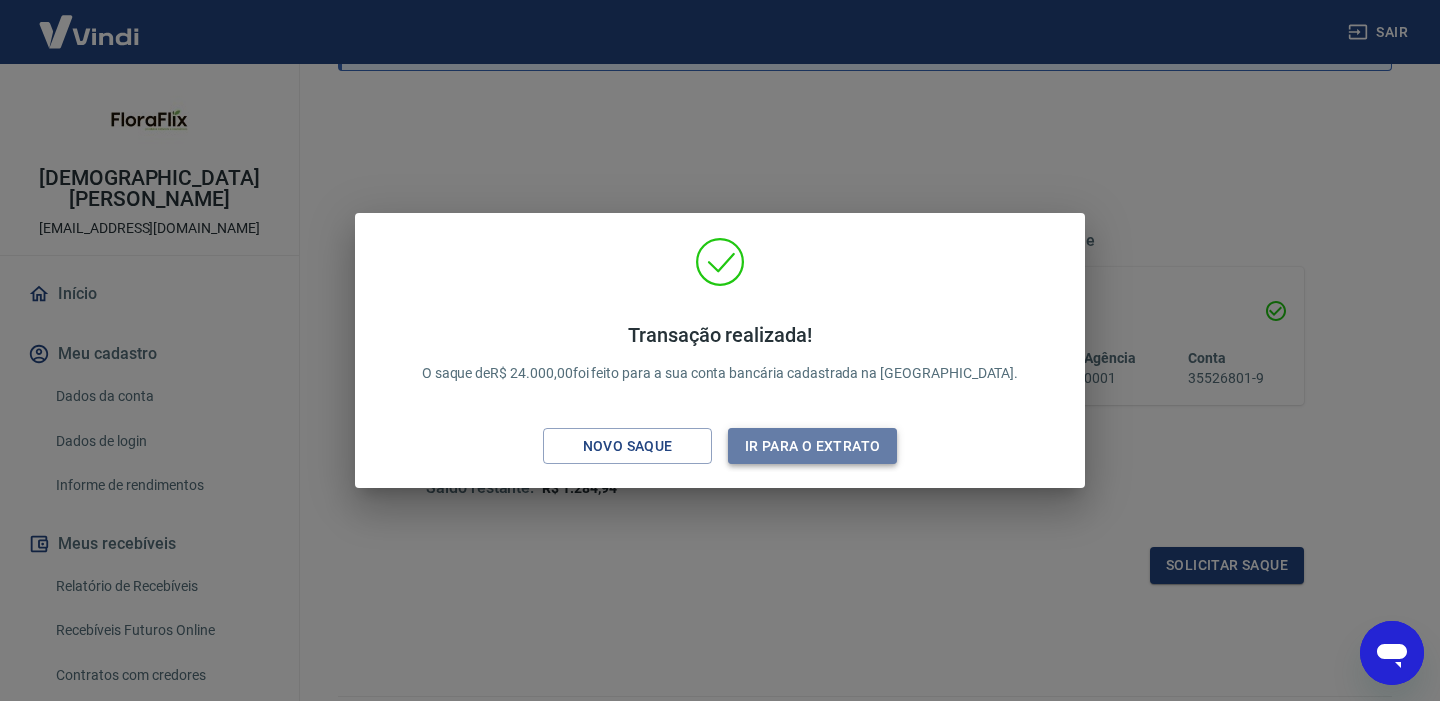 click on "Ir para o extrato" at bounding box center (812, 446) 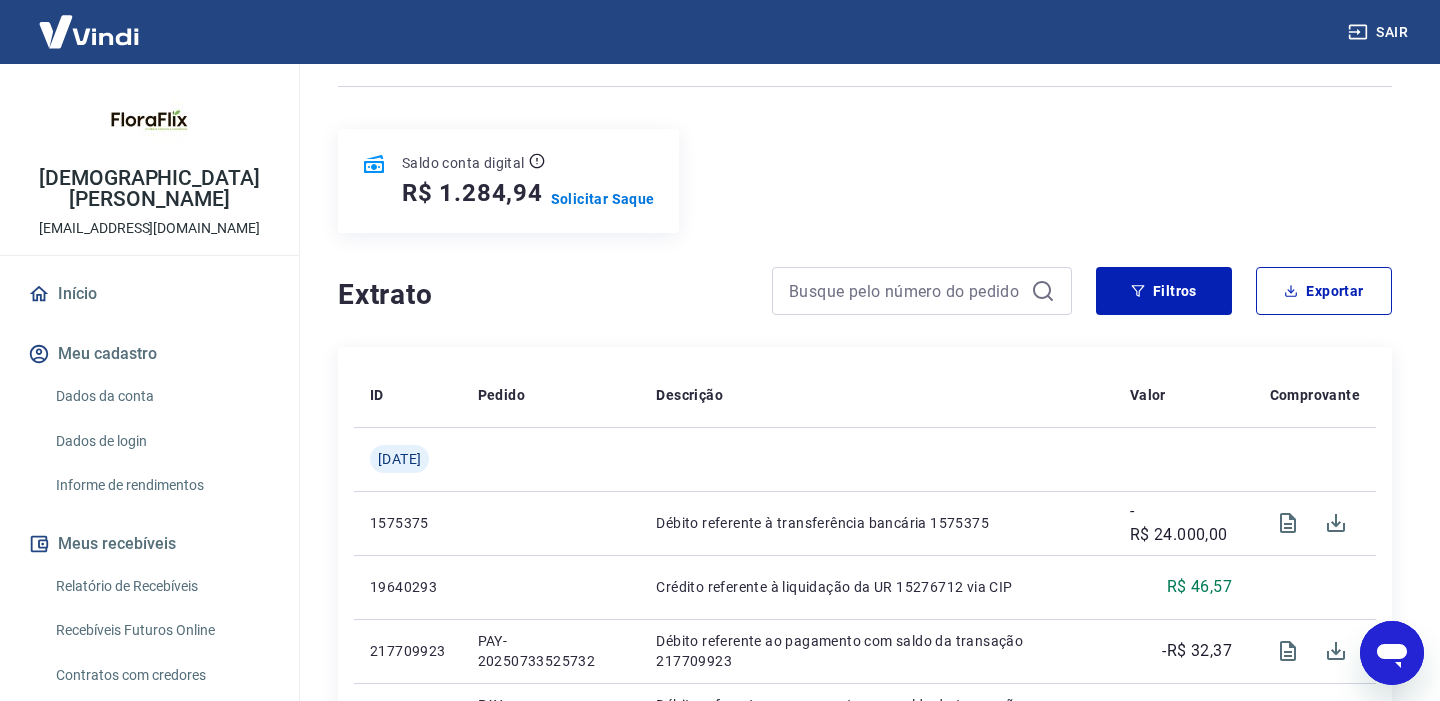 scroll, scrollTop: 0, scrollLeft: 0, axis: both 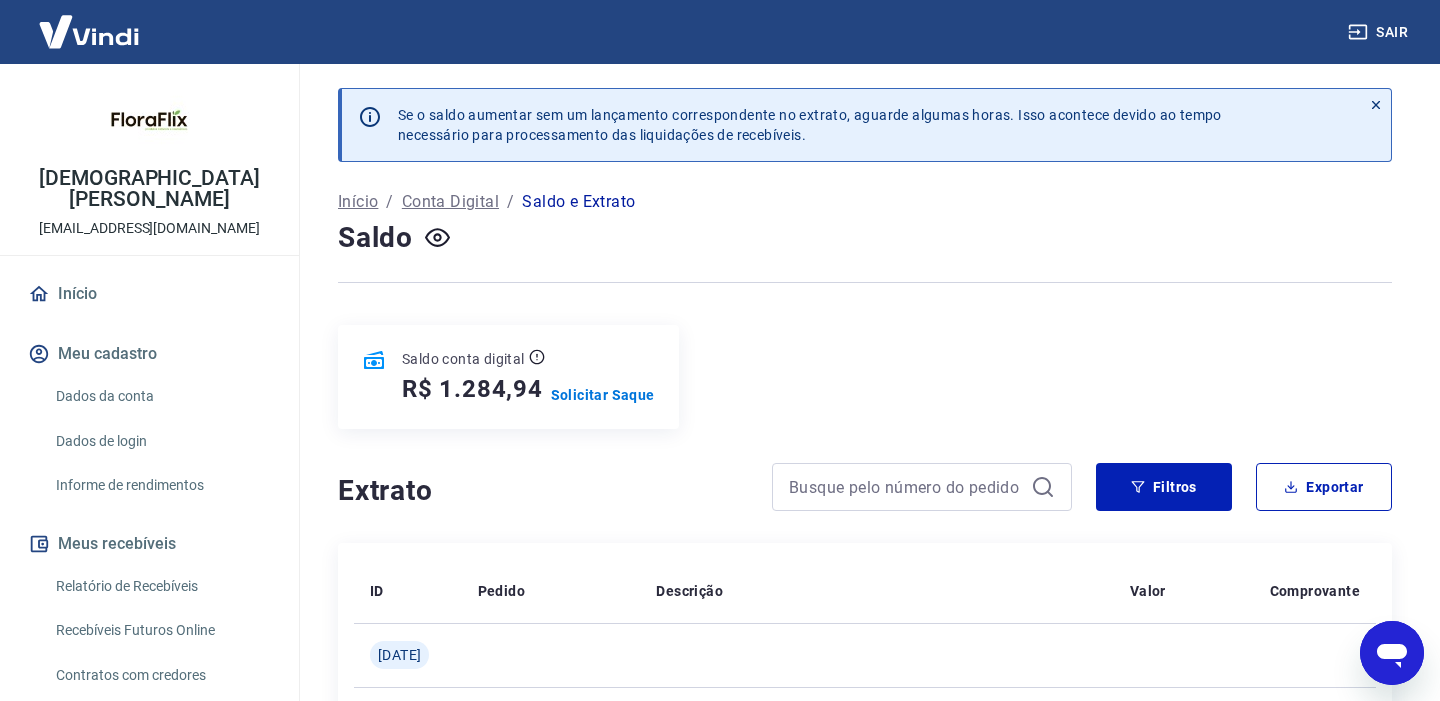 click on "Início" at bounding box center (149, 294) 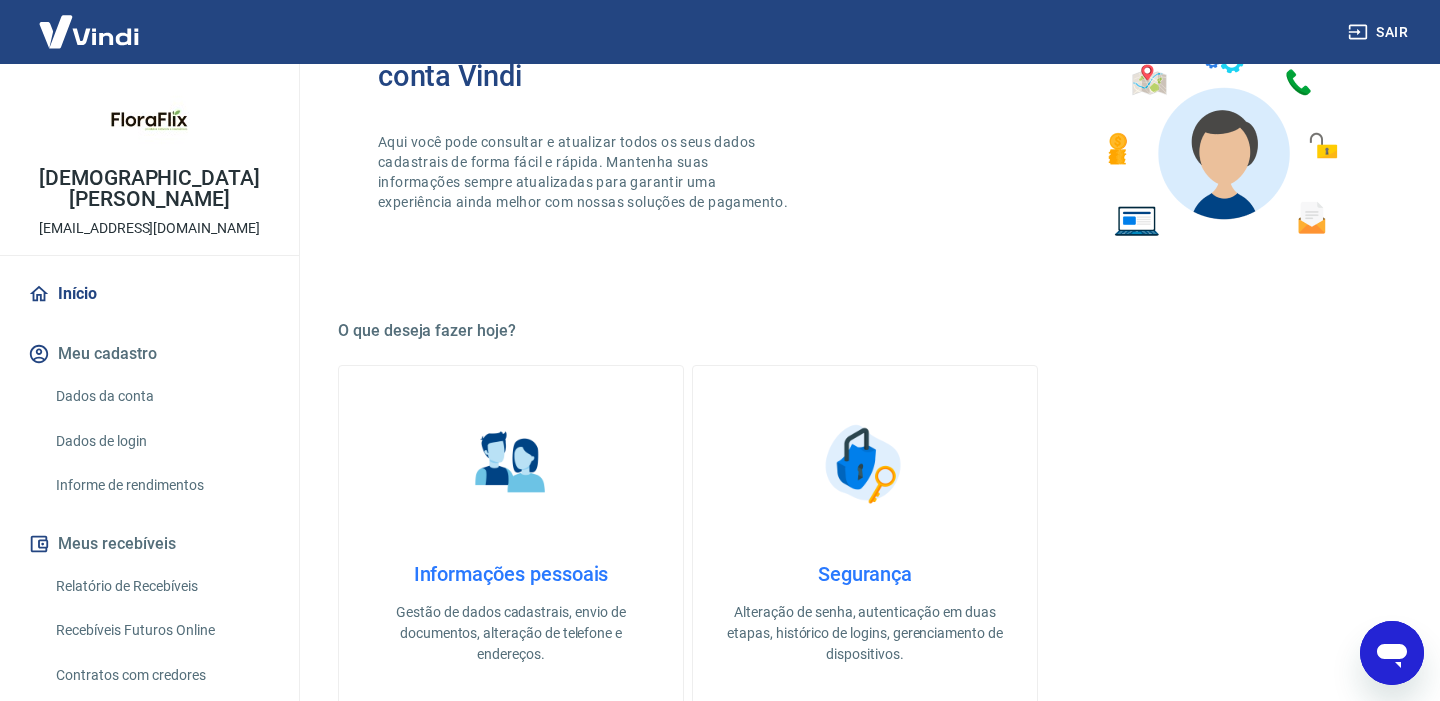 scroll, scrollTop: 0, scrollLeft: 0, axis: both 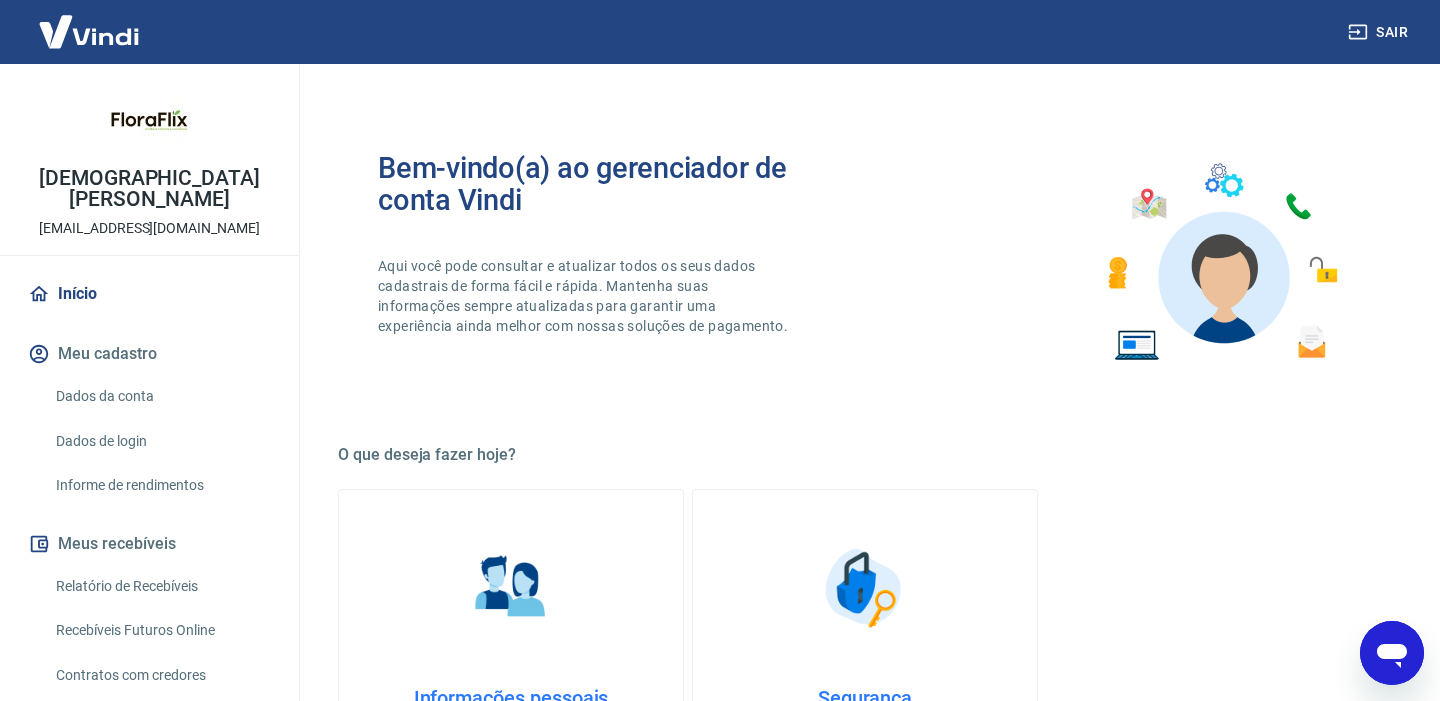 click on "Dados da conta" at bounding box center [161, 396] 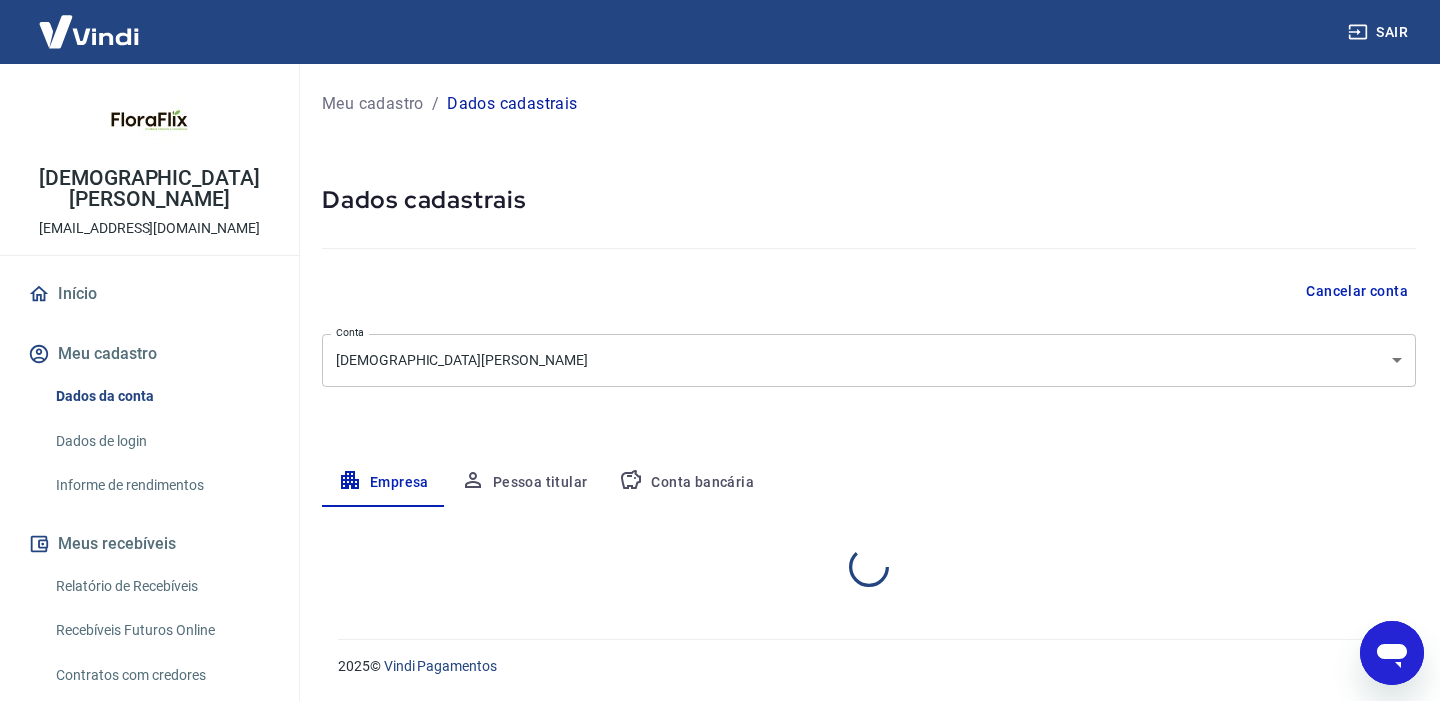select on "SP" 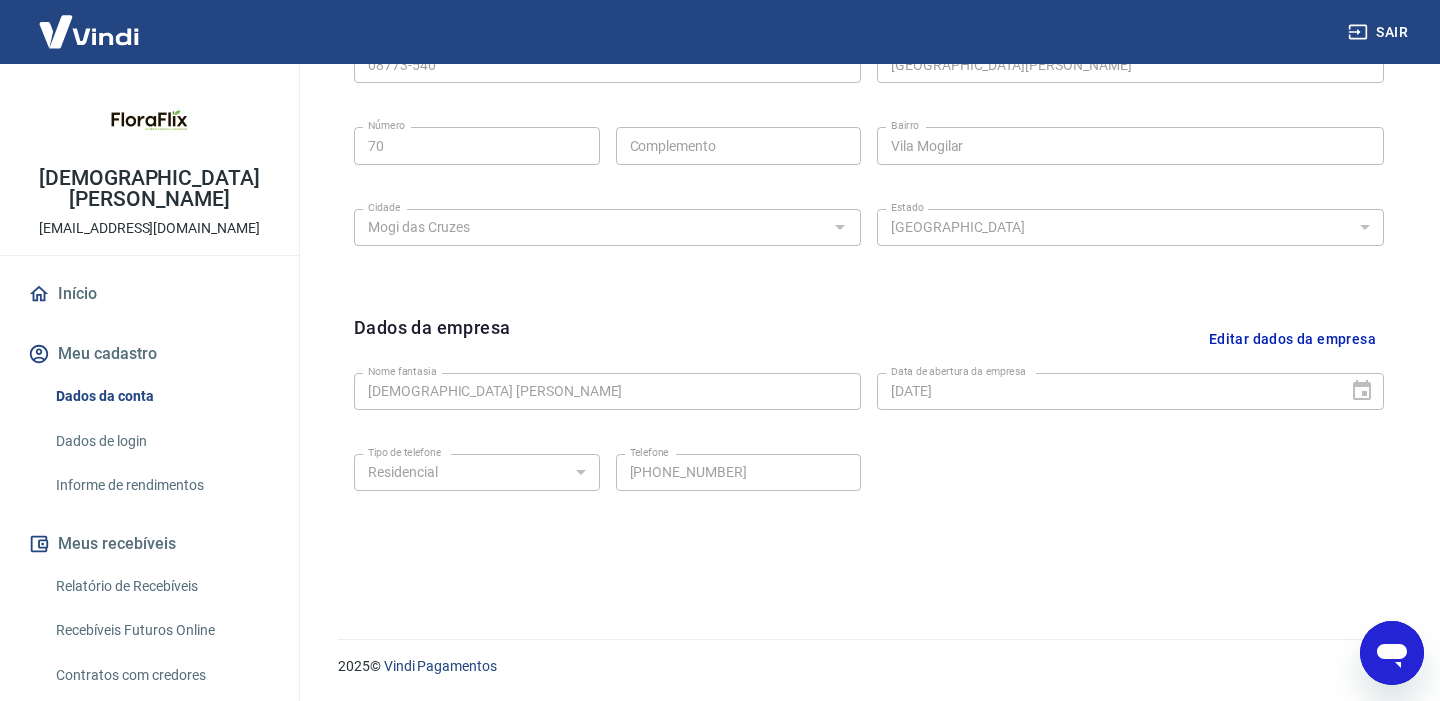 scroll, scrollTop: 0, scrollLeft: 0, axis: both 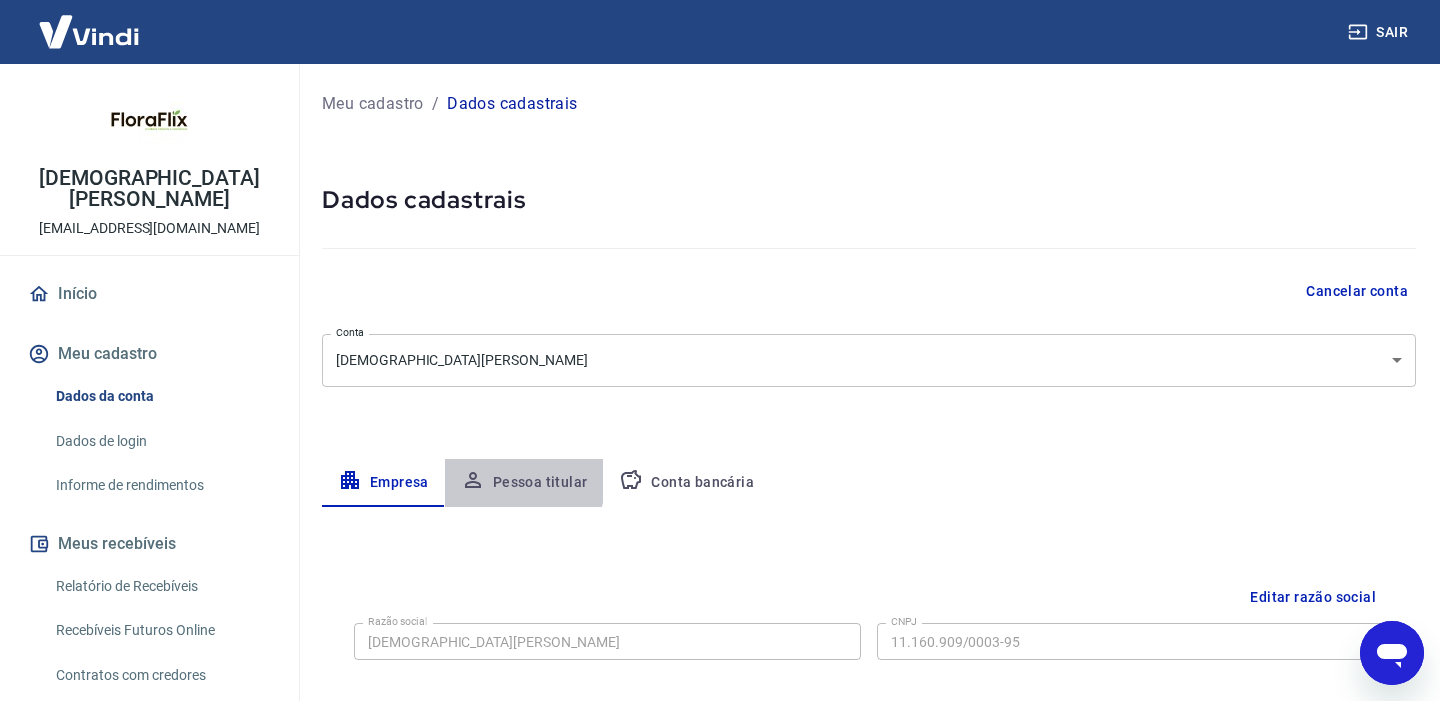 click on "Pessoa titular" at bounding box center [524, 483] 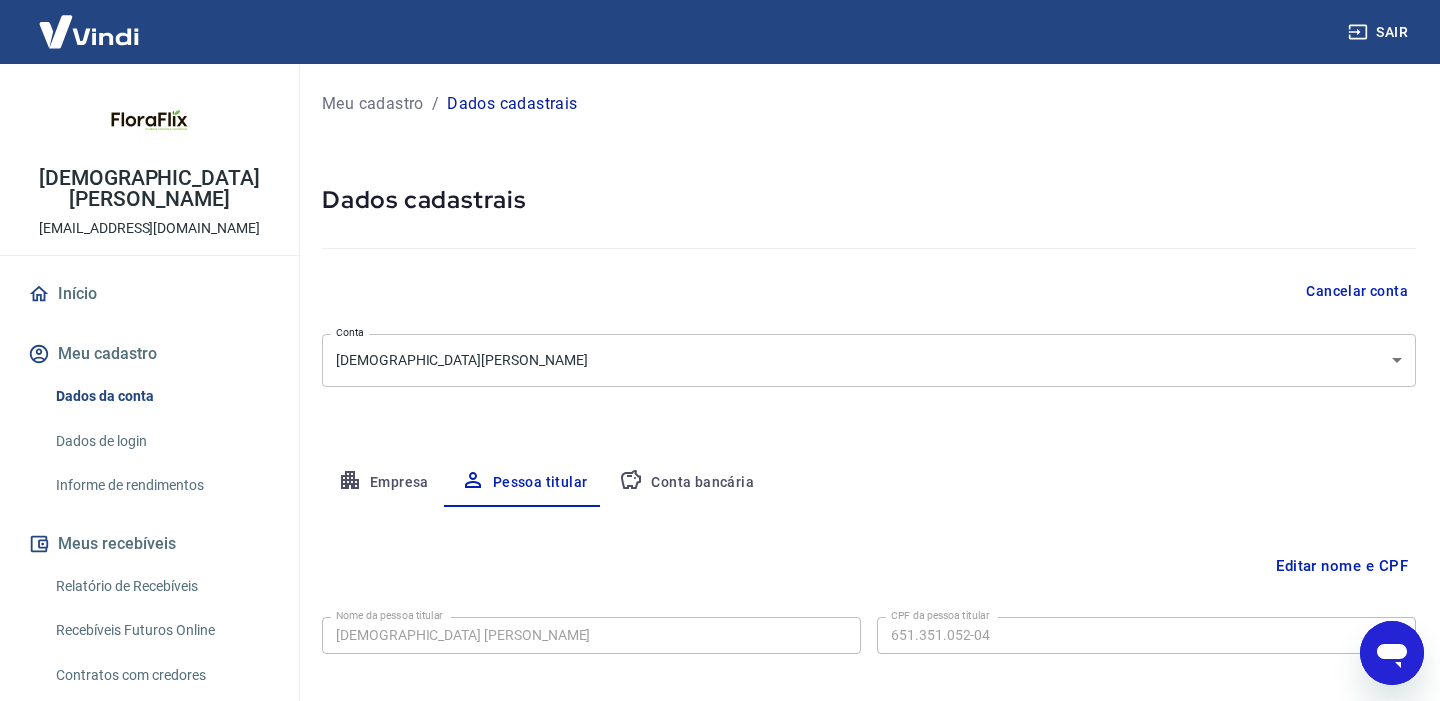 scroll, scrollTop: 99, scrollLeft: 0, axis: vertical 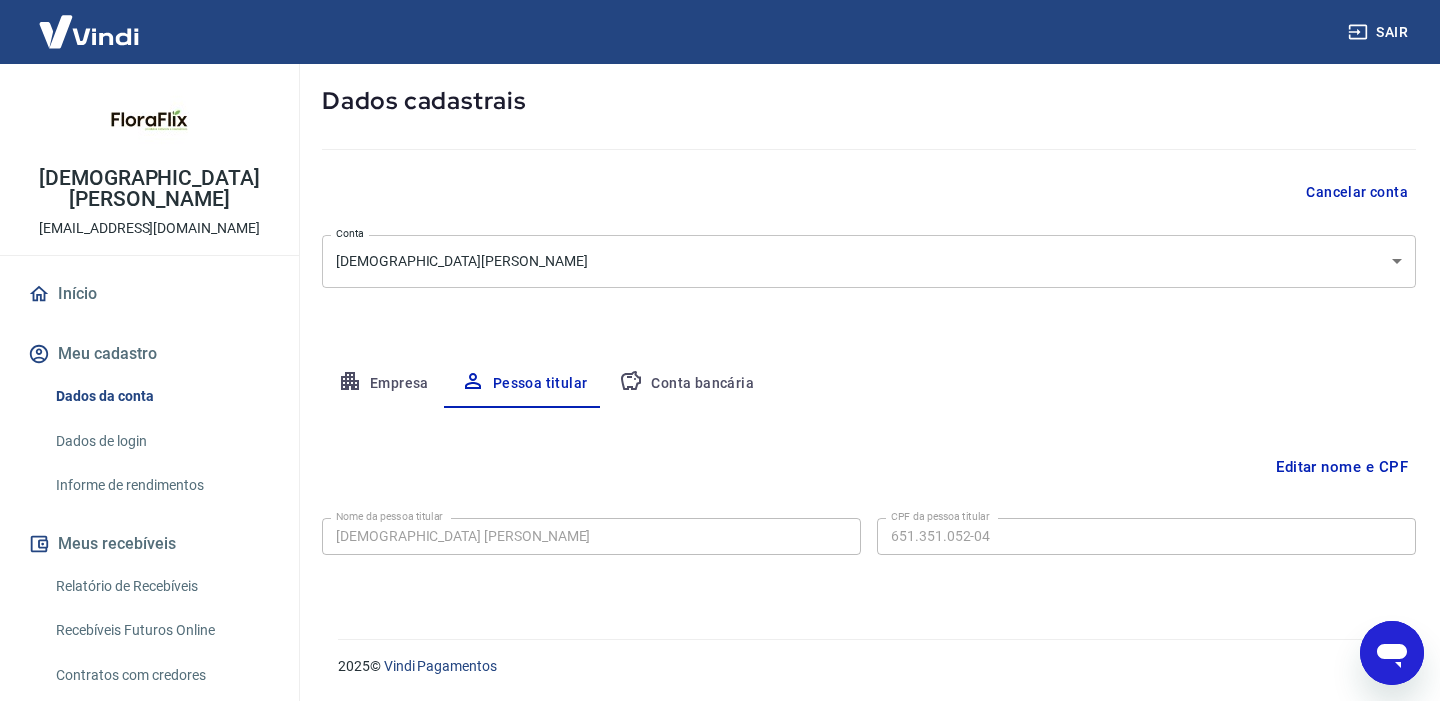 click on "Conta bancária" at bounding box center (686, 384) 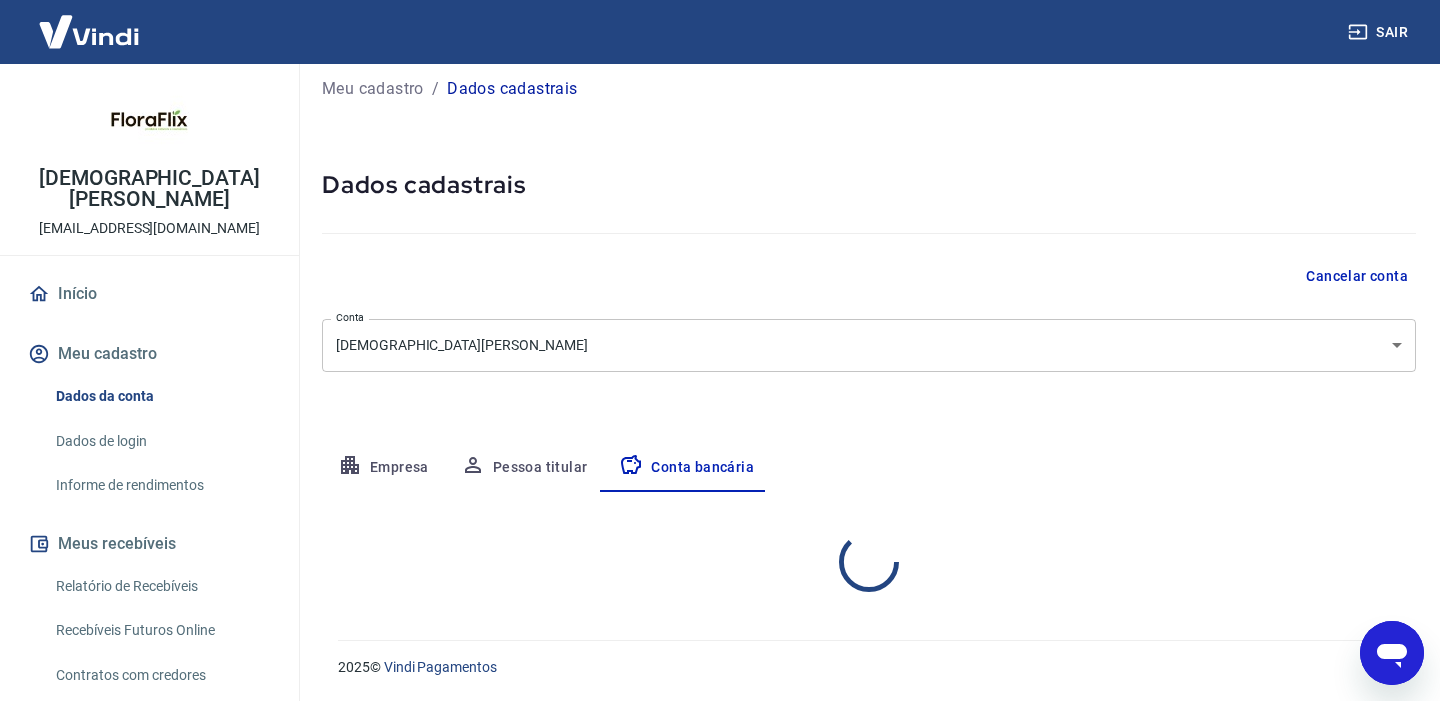 select on "1" 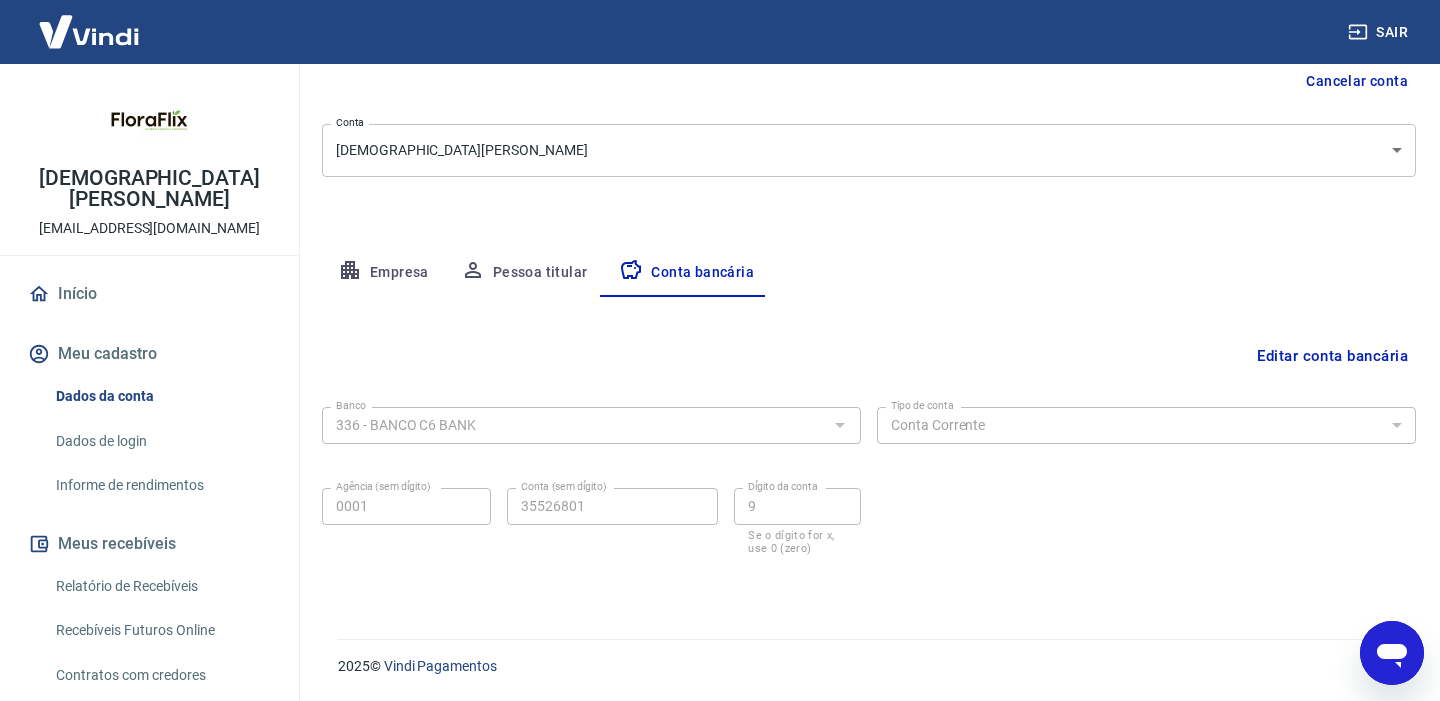 scroll, scrollTop: 0, scrollLeft: 0, axis: both 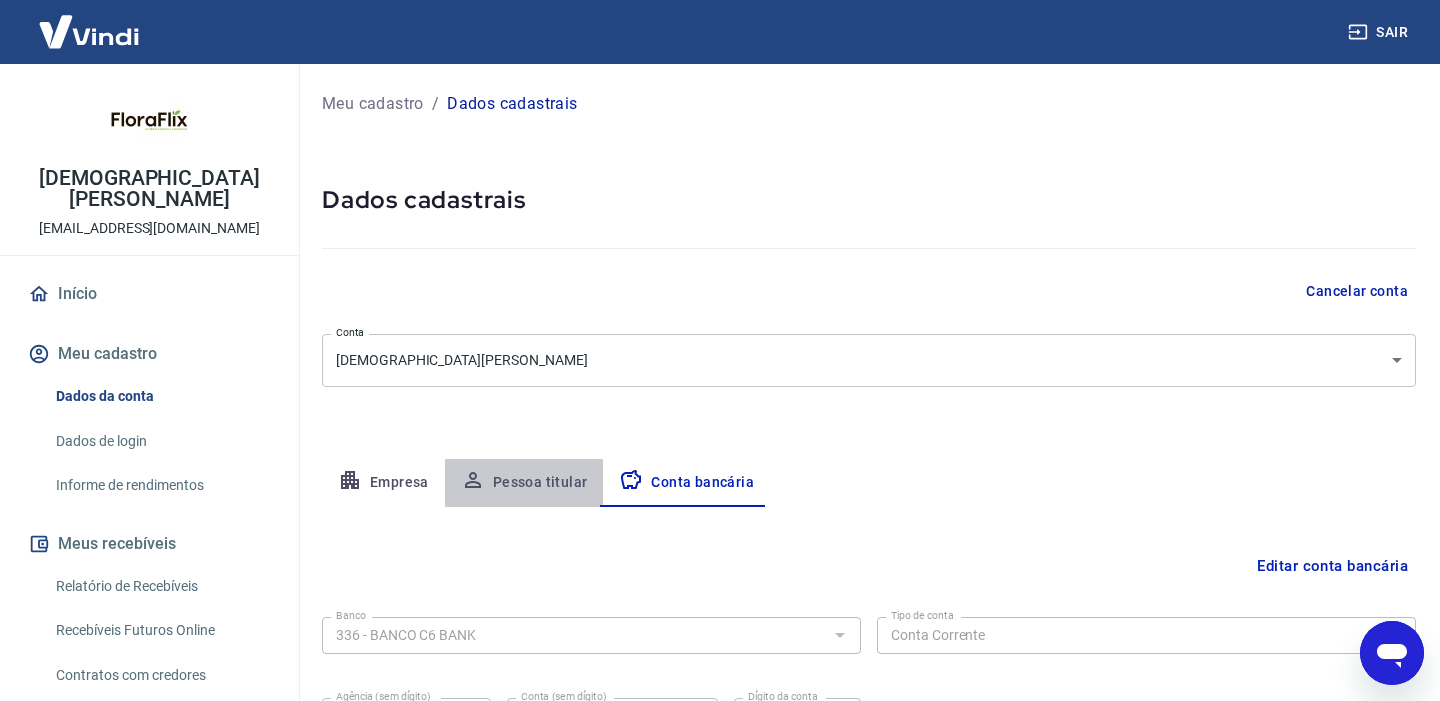 click on "Pessoa titular" at bounding box center [524, 483] 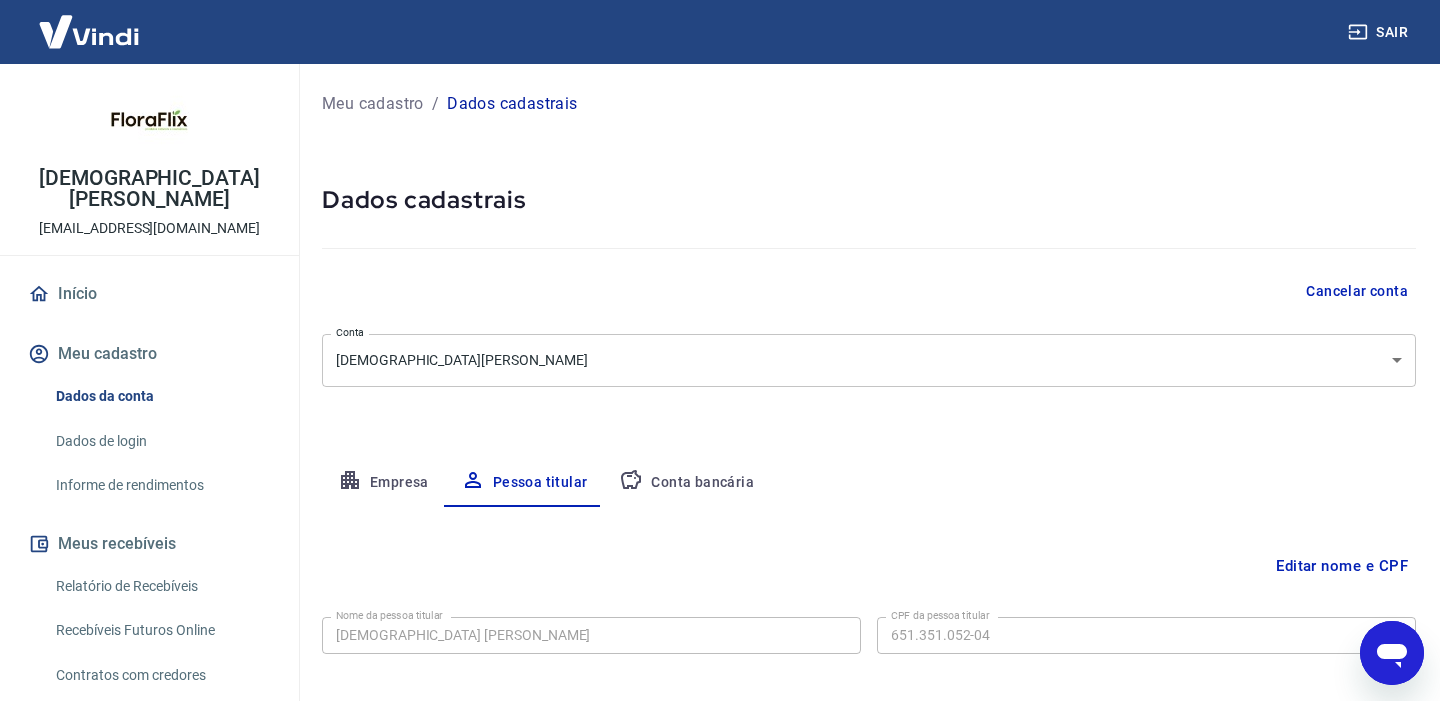 scroll, scrollTop: 99, scrollLeft: 0, axis: vertical 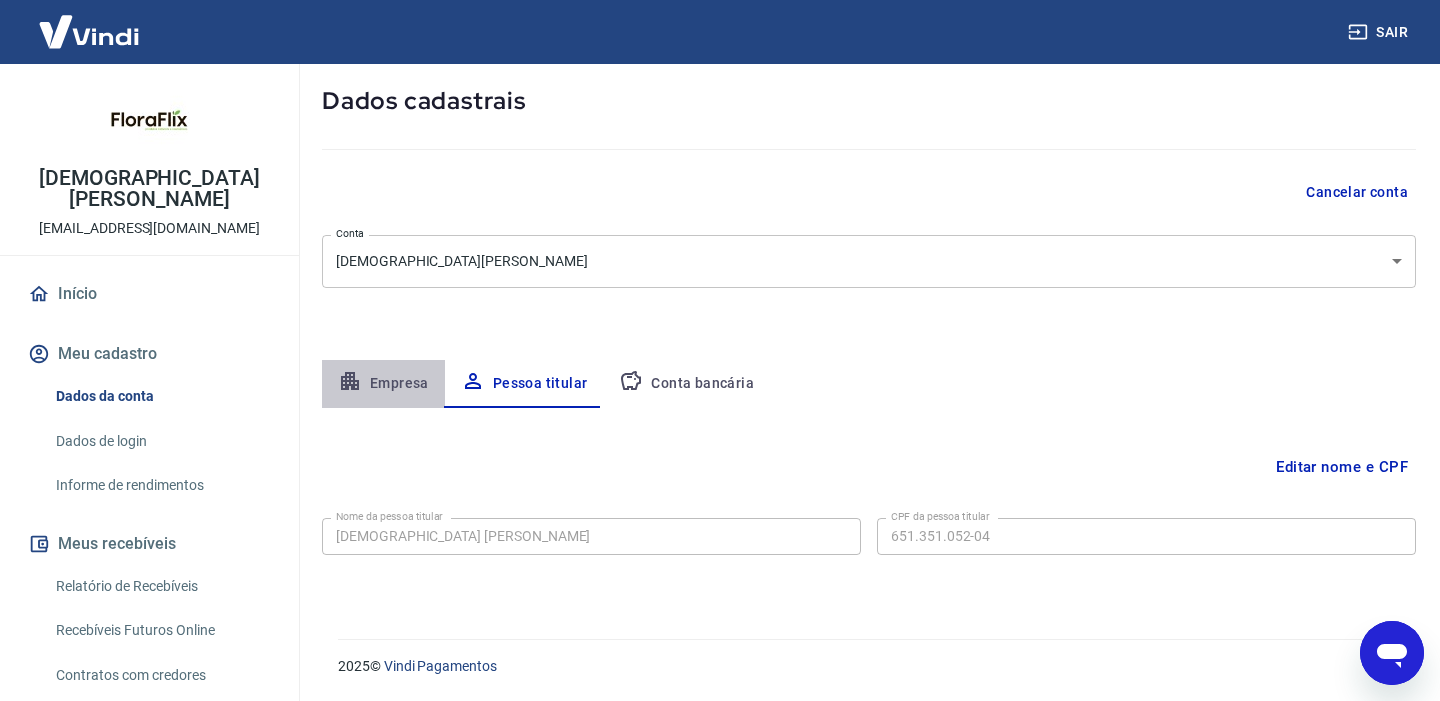 click on "Empresa" at bounding box center (383, 384) 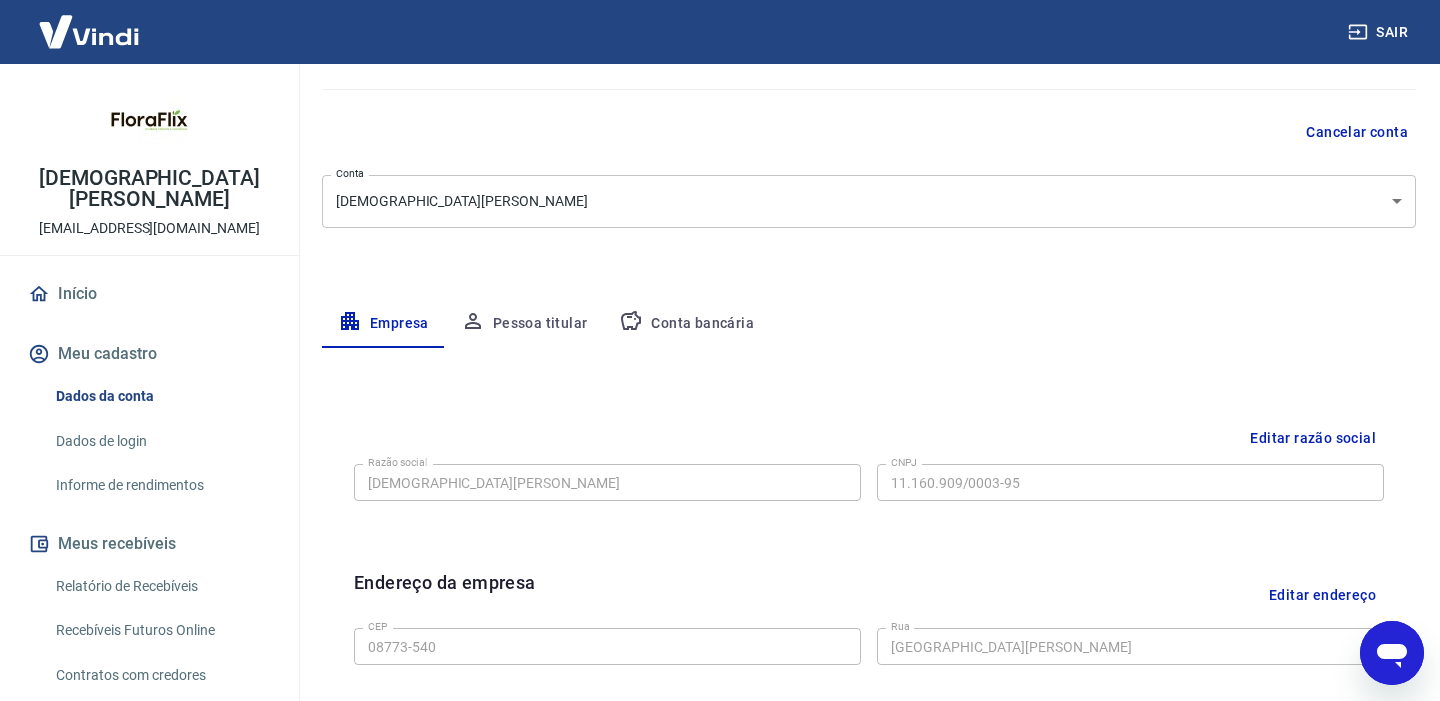 scroll, scrollTop: 0, scrollLeft: 0, axis: both 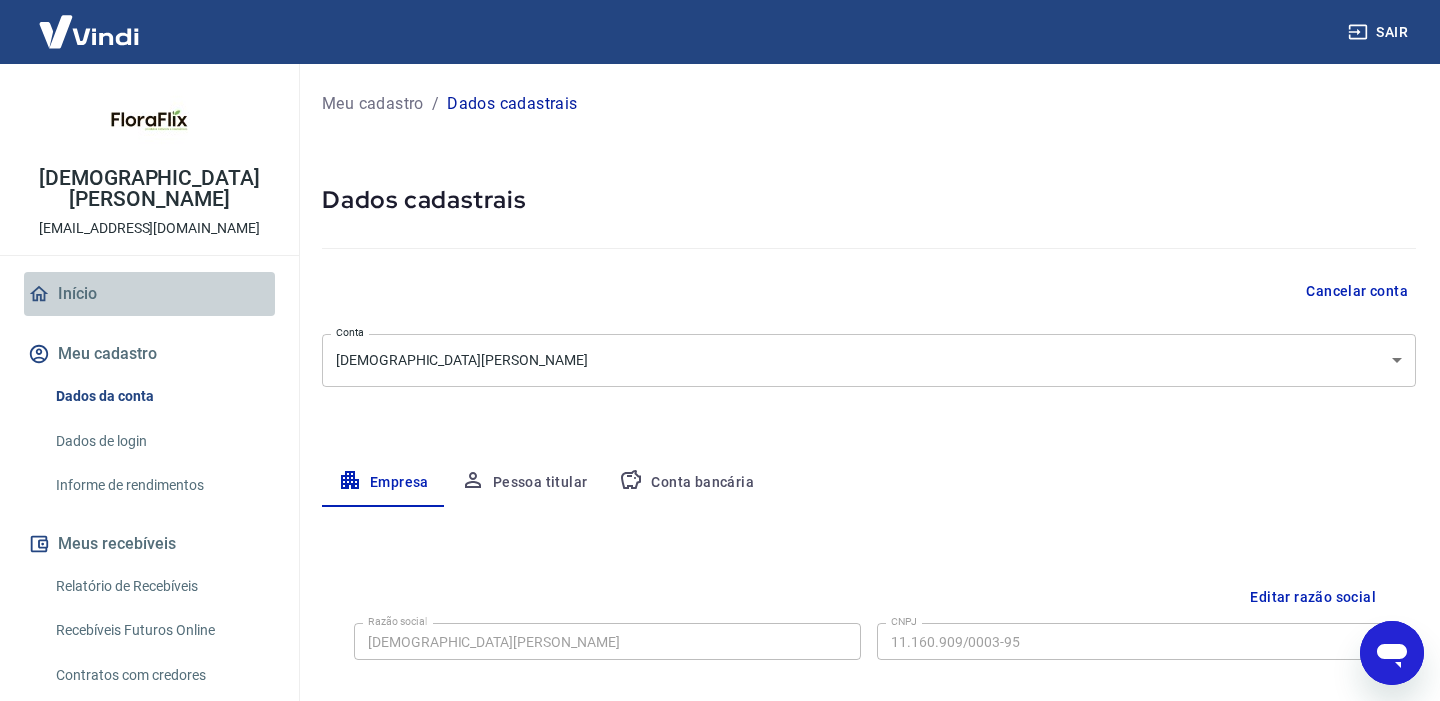 click on "Início" at bounding box center (149, 294) 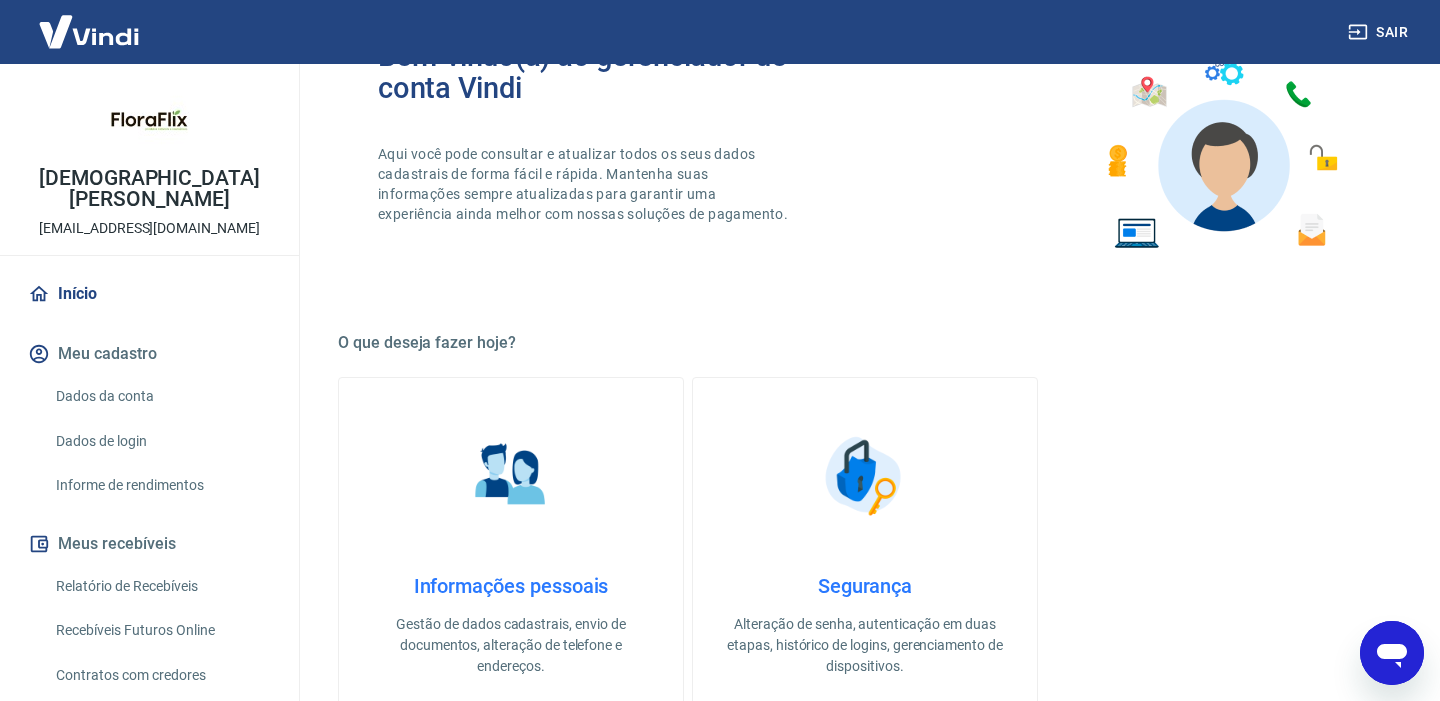 scroll, scrollTop: 0, scrollLeft: 0, axis: both 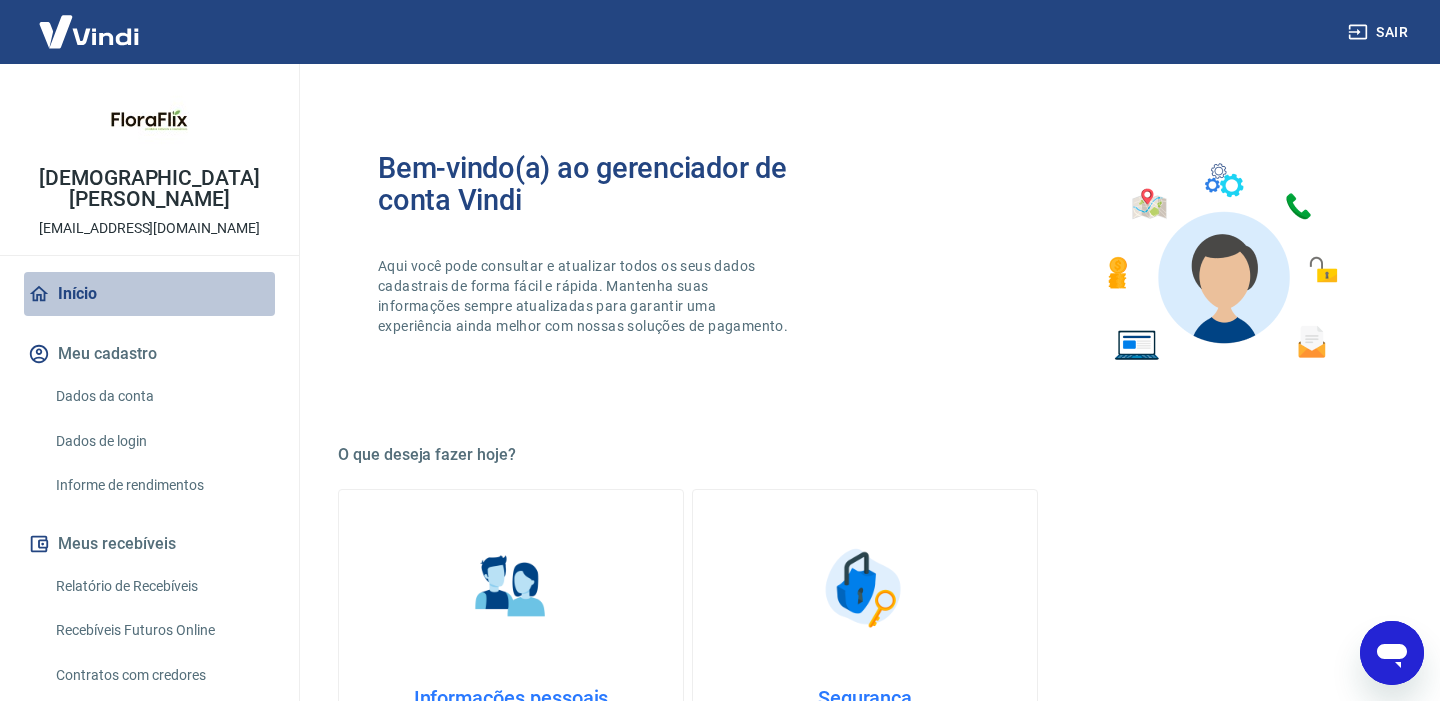 click on "Início" at bounding box center [149, 294] 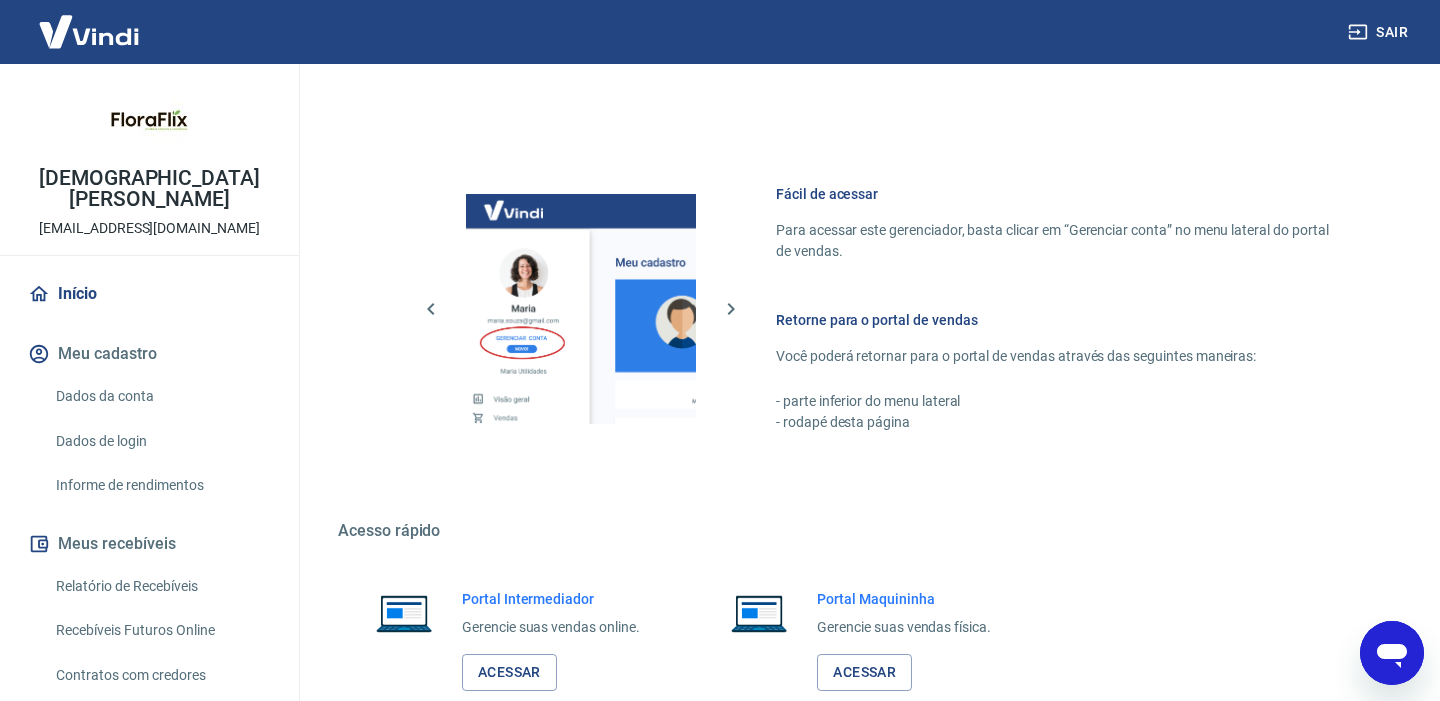 scroll, scrollTop: 897, scrollLeft: 0, axis: vertical 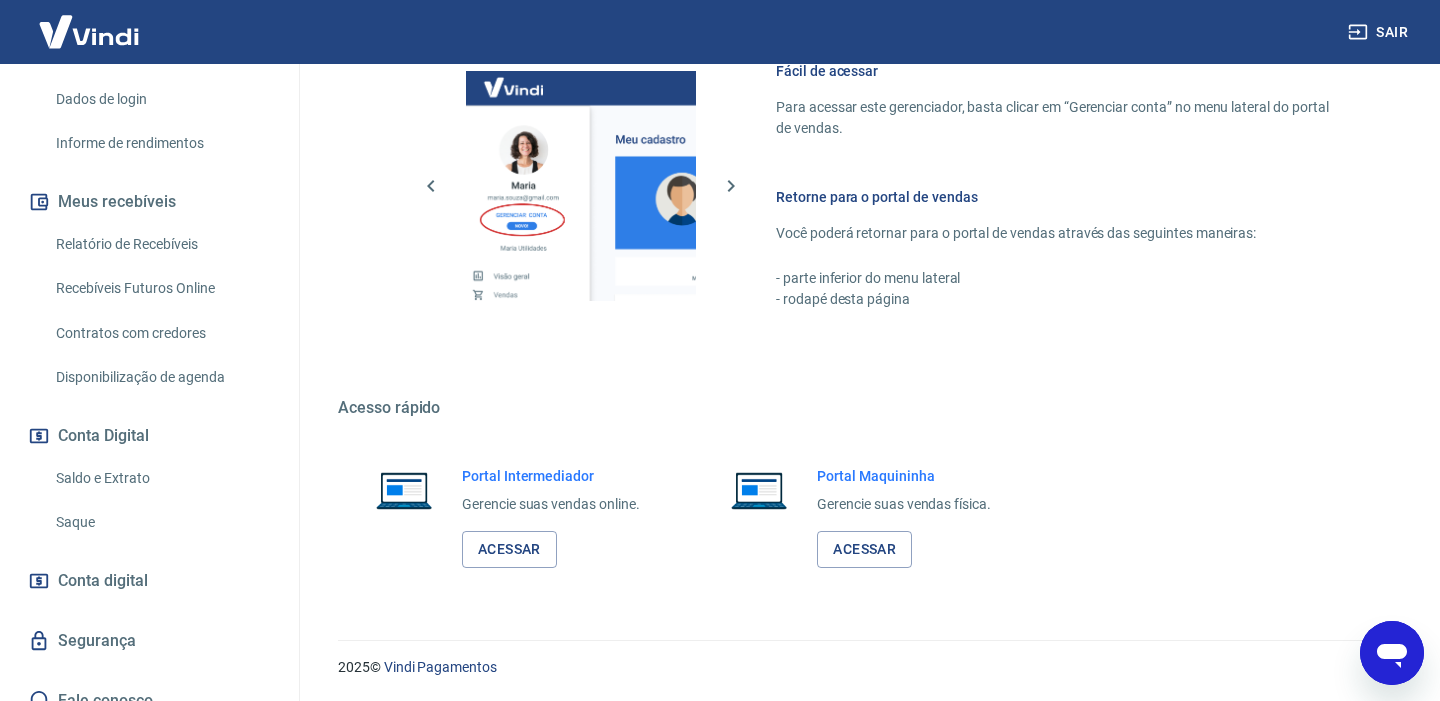 click on "Saldo e Extrato" at bounding box center (161, 478) 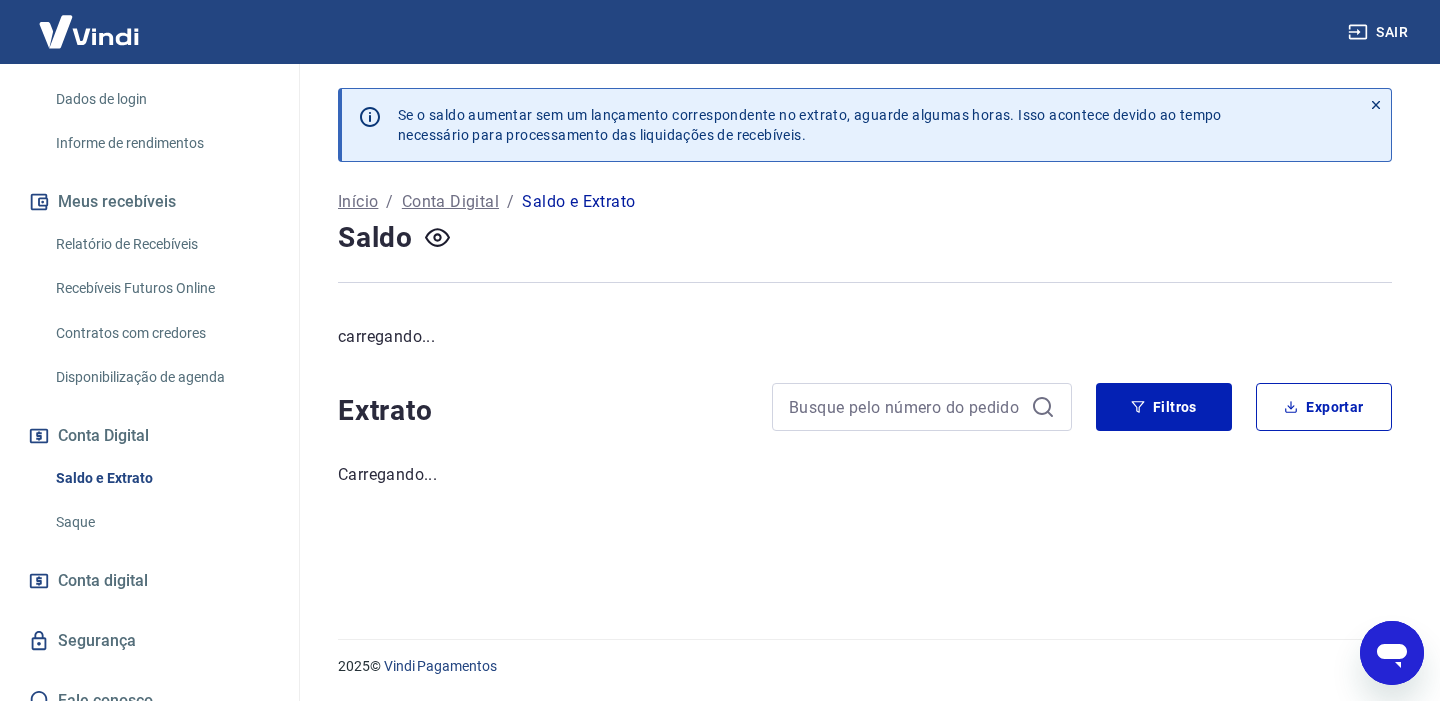 scroll 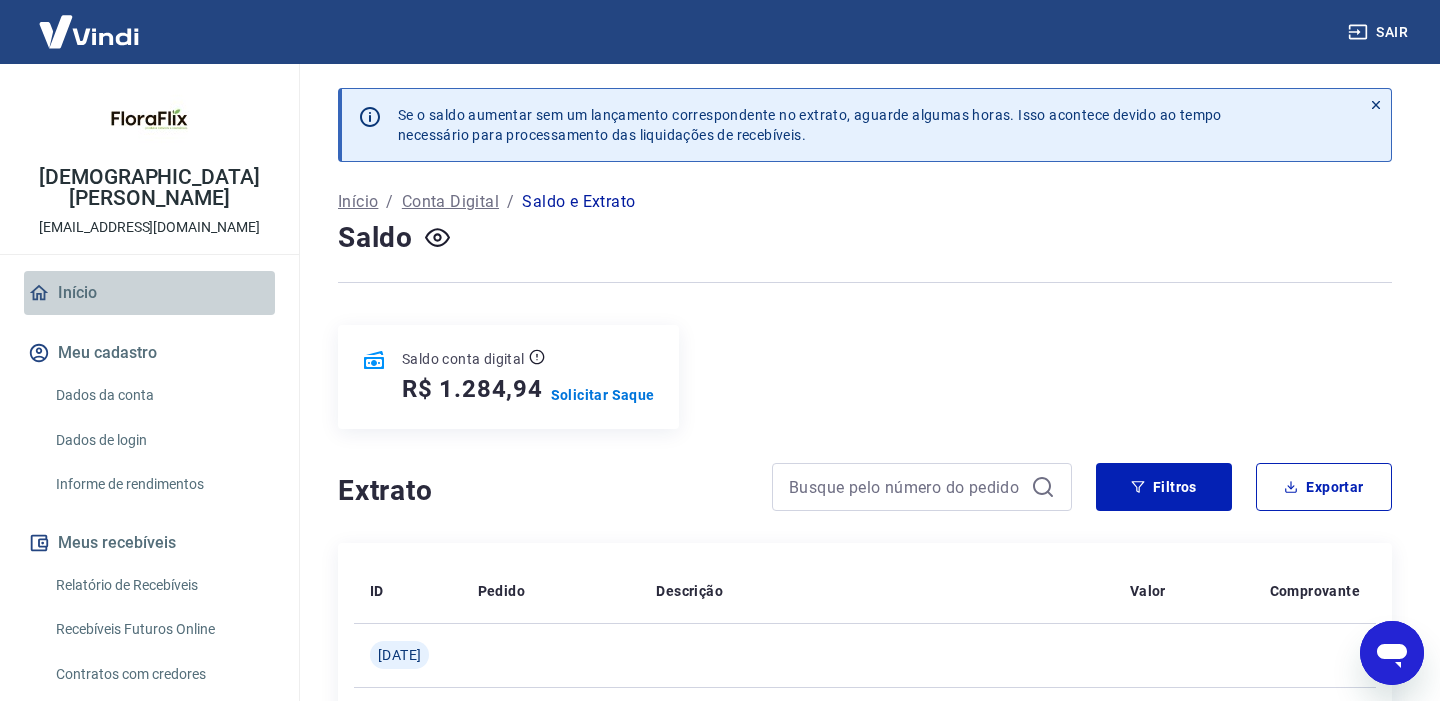 click on "Início" at bounding box center (149, 293) 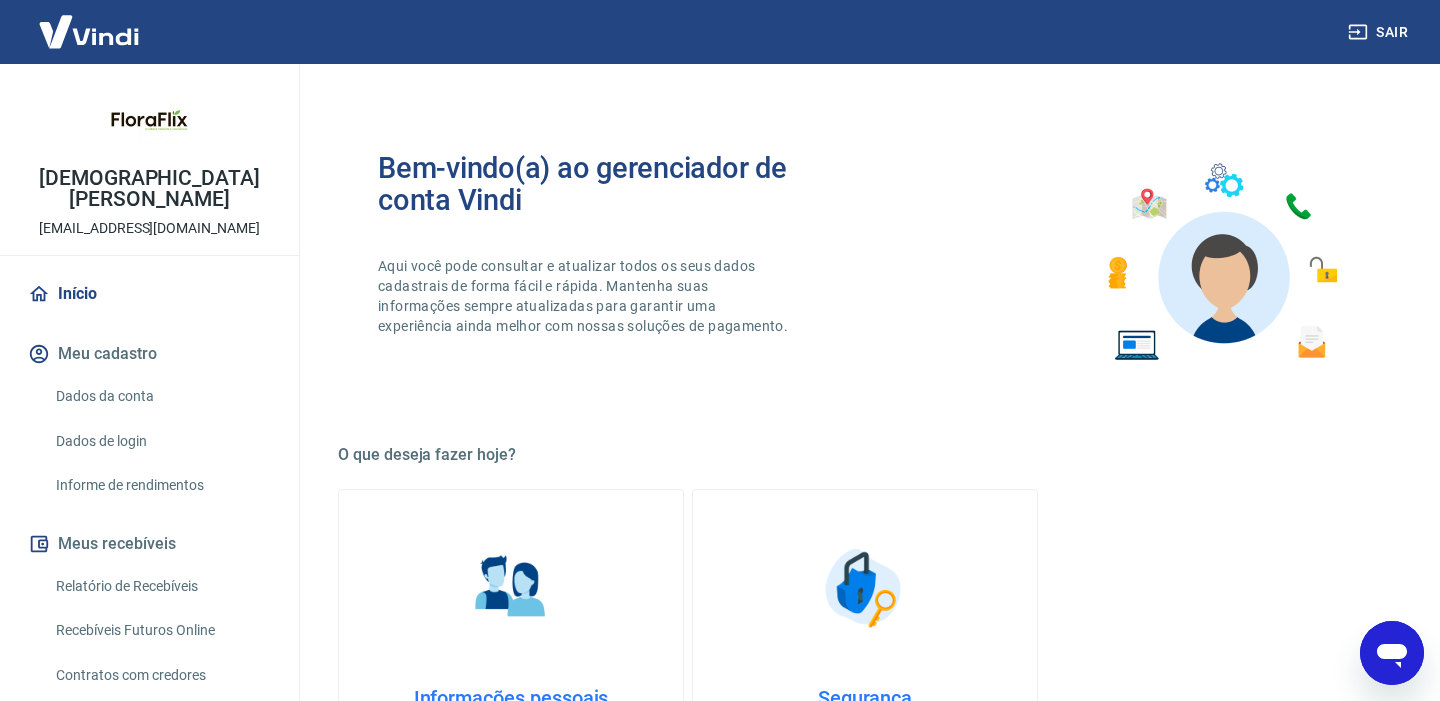 click at bounding box center [89, 31] 